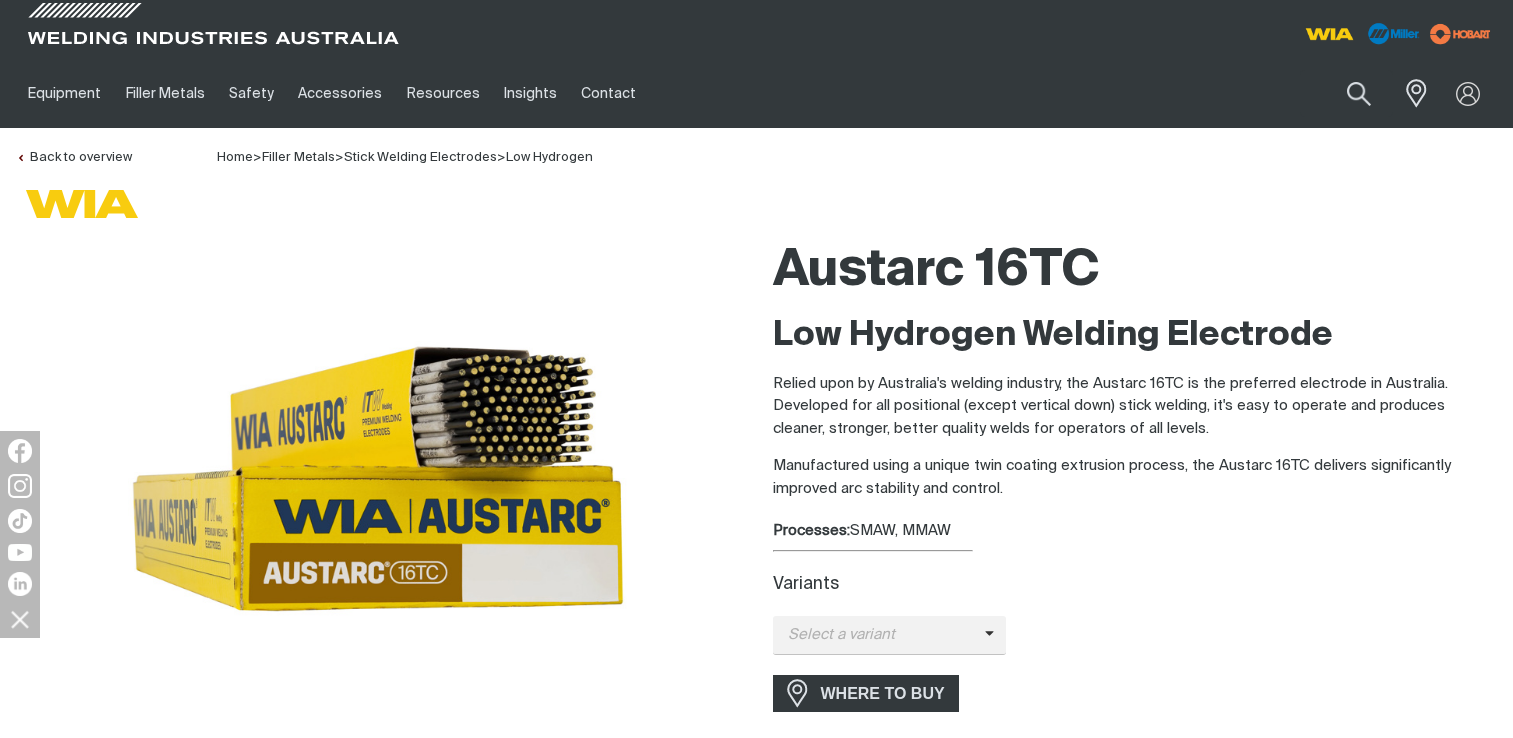 scroll, scrollTop: 65, scrollLeft: 0, axis: vertical 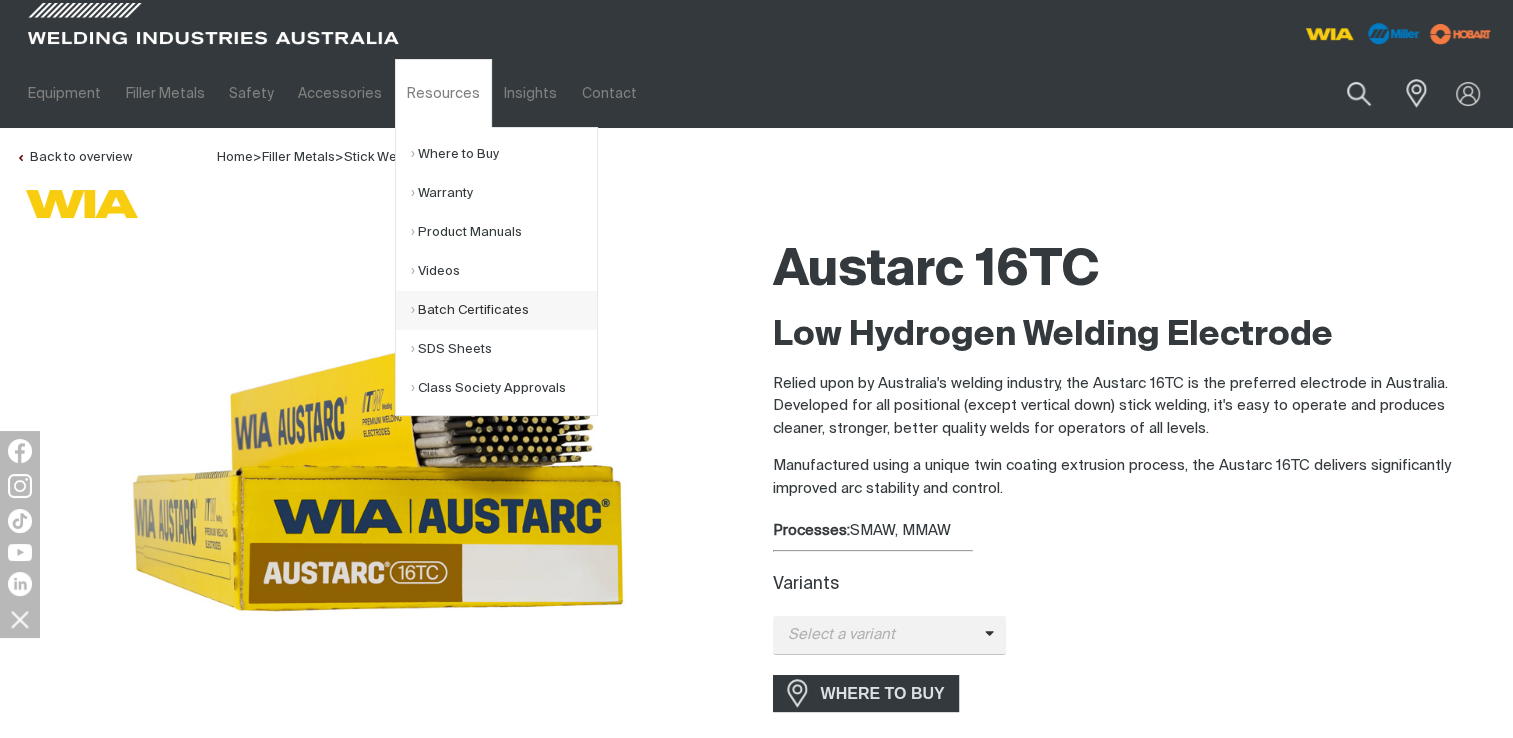 click on "Batch Certificates" at bounding box center [504, 310] 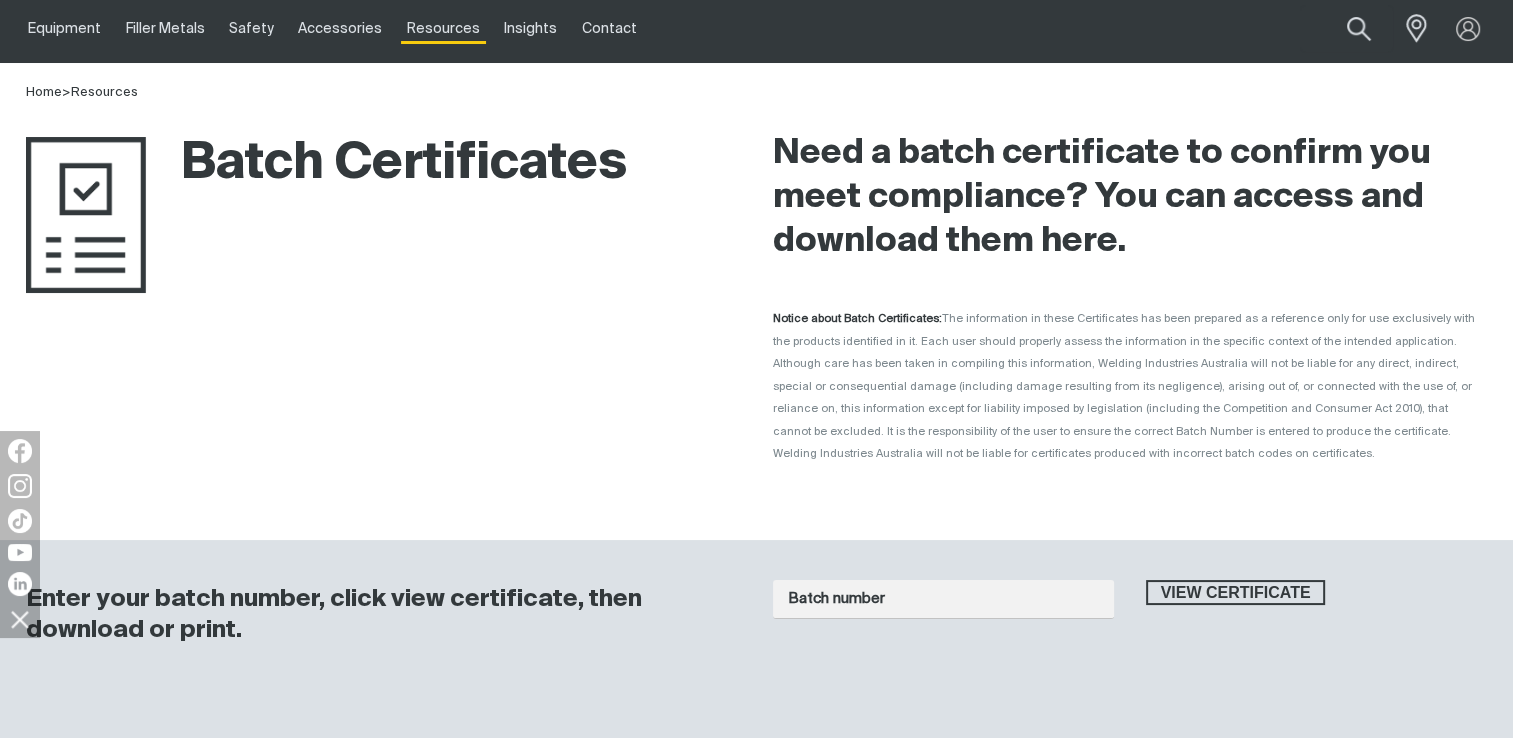 scroll, scrollTop: 100, scrollLeft: 0, axis: vertical 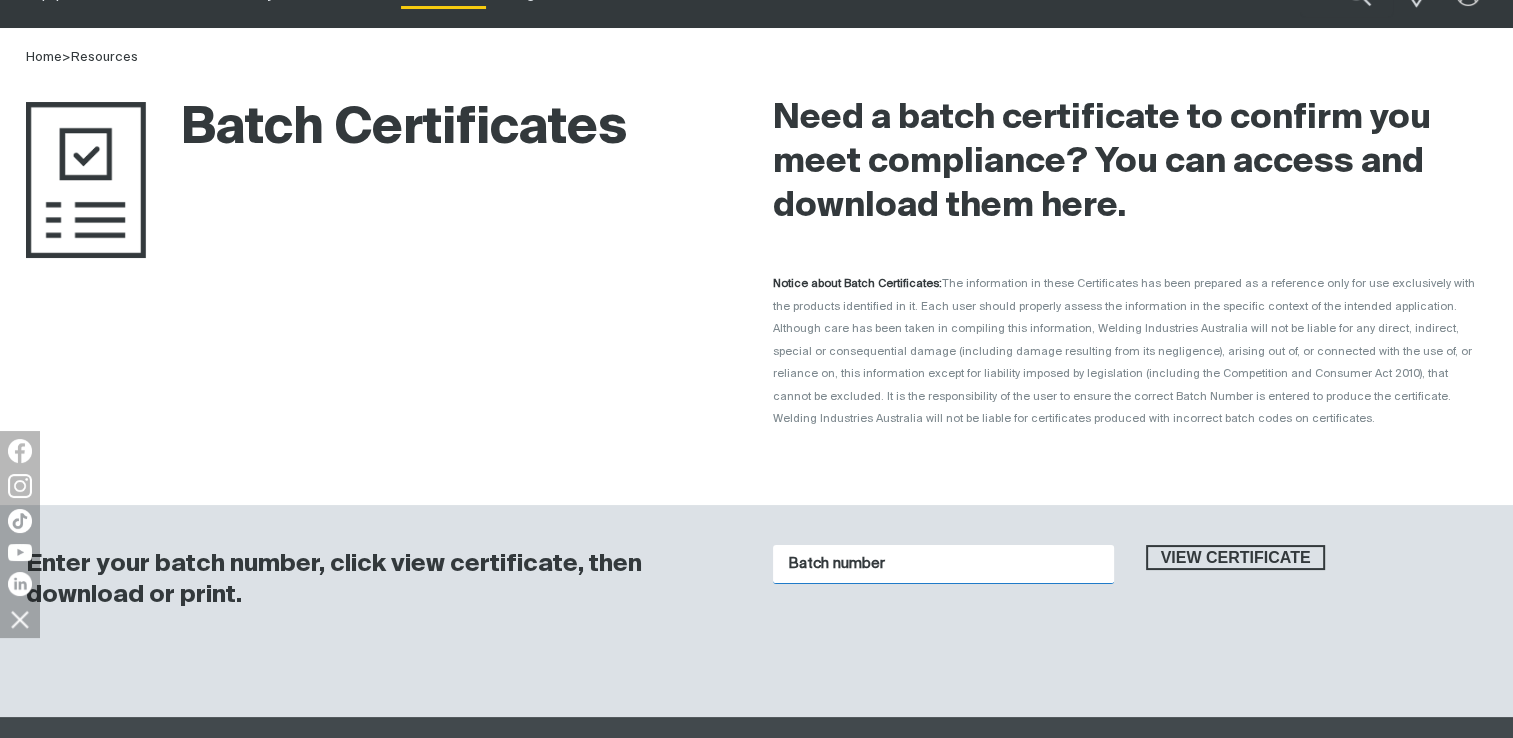 click on "Batch number" at bounding box center [943, 564] 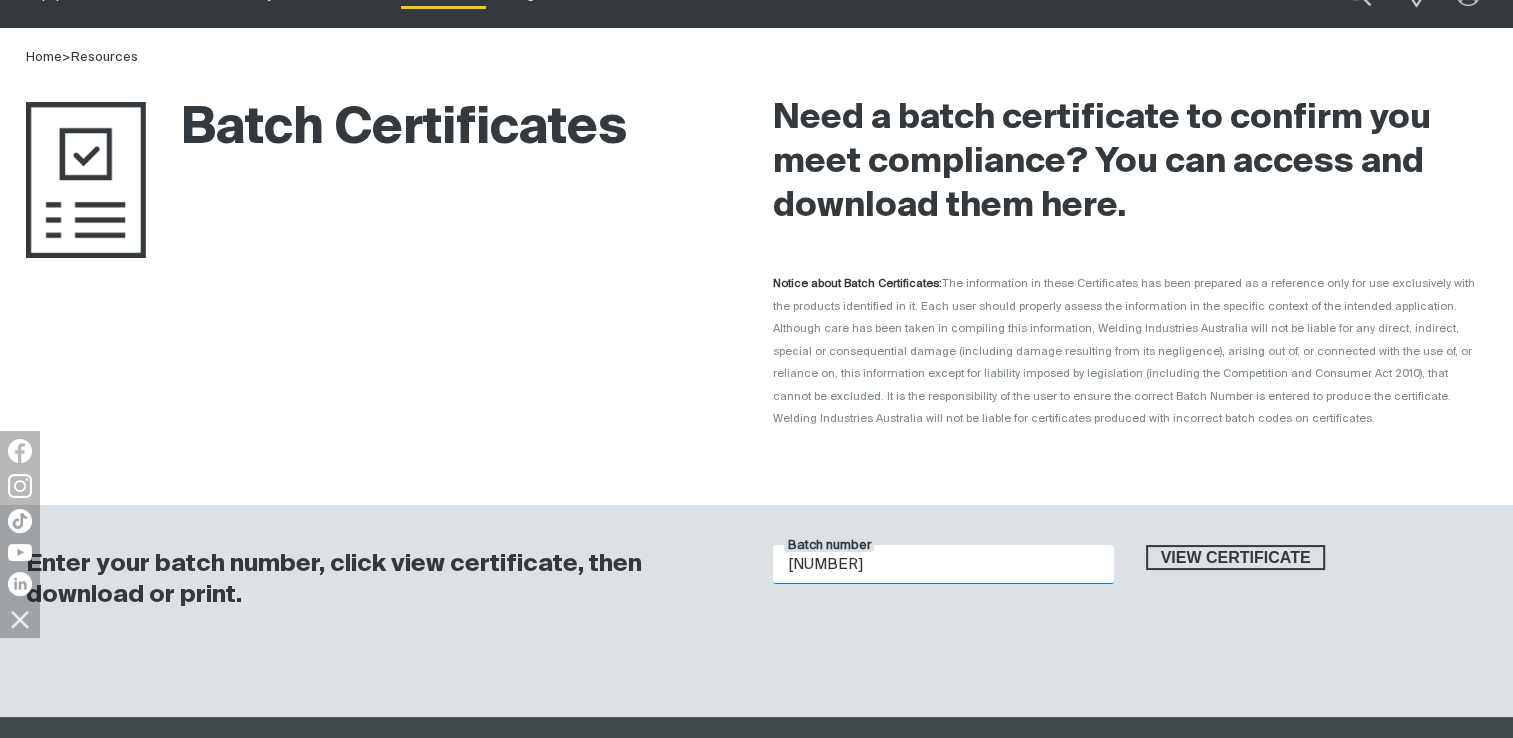 type on "[NUMBER]" 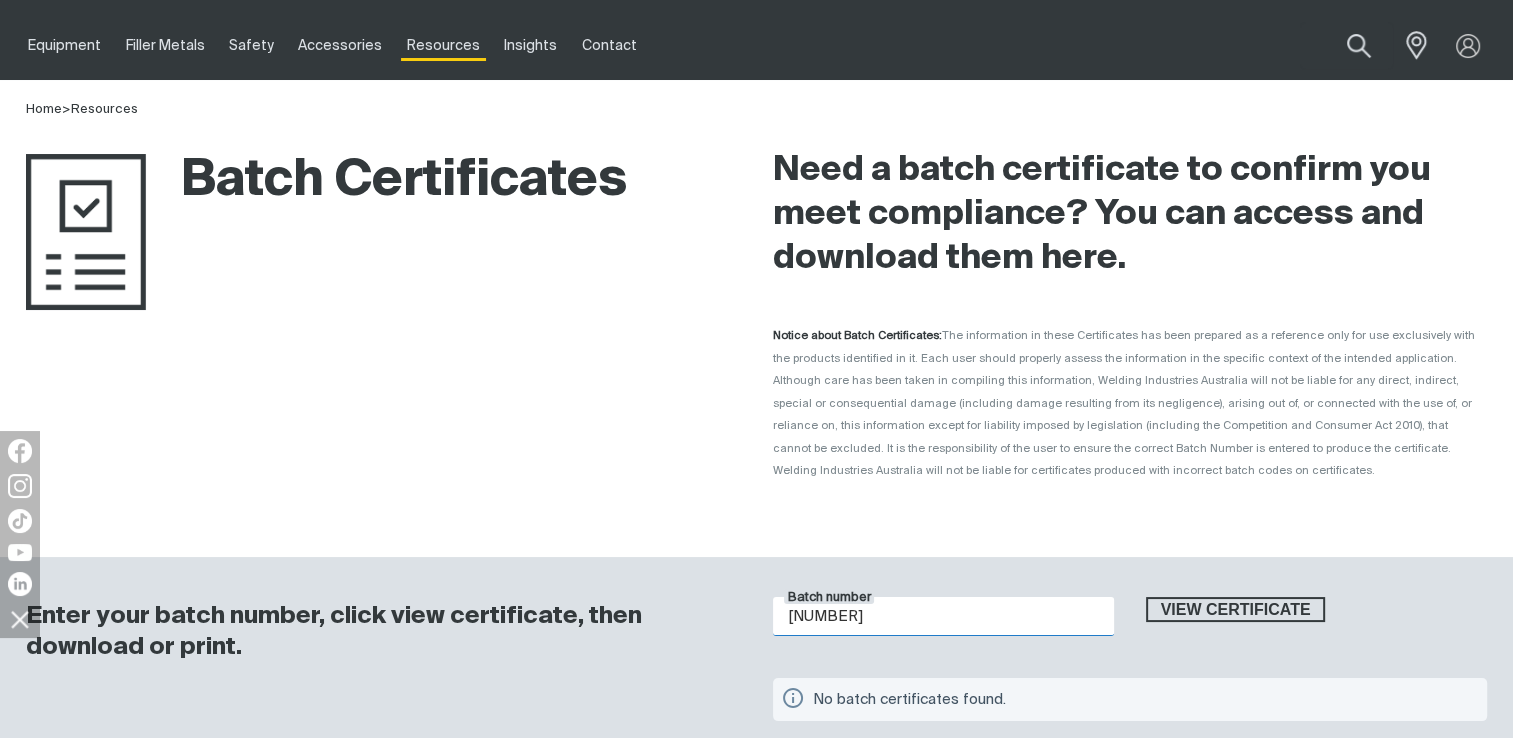 scroll, scrollTop: 0, scrollLeft: 0, axis: both 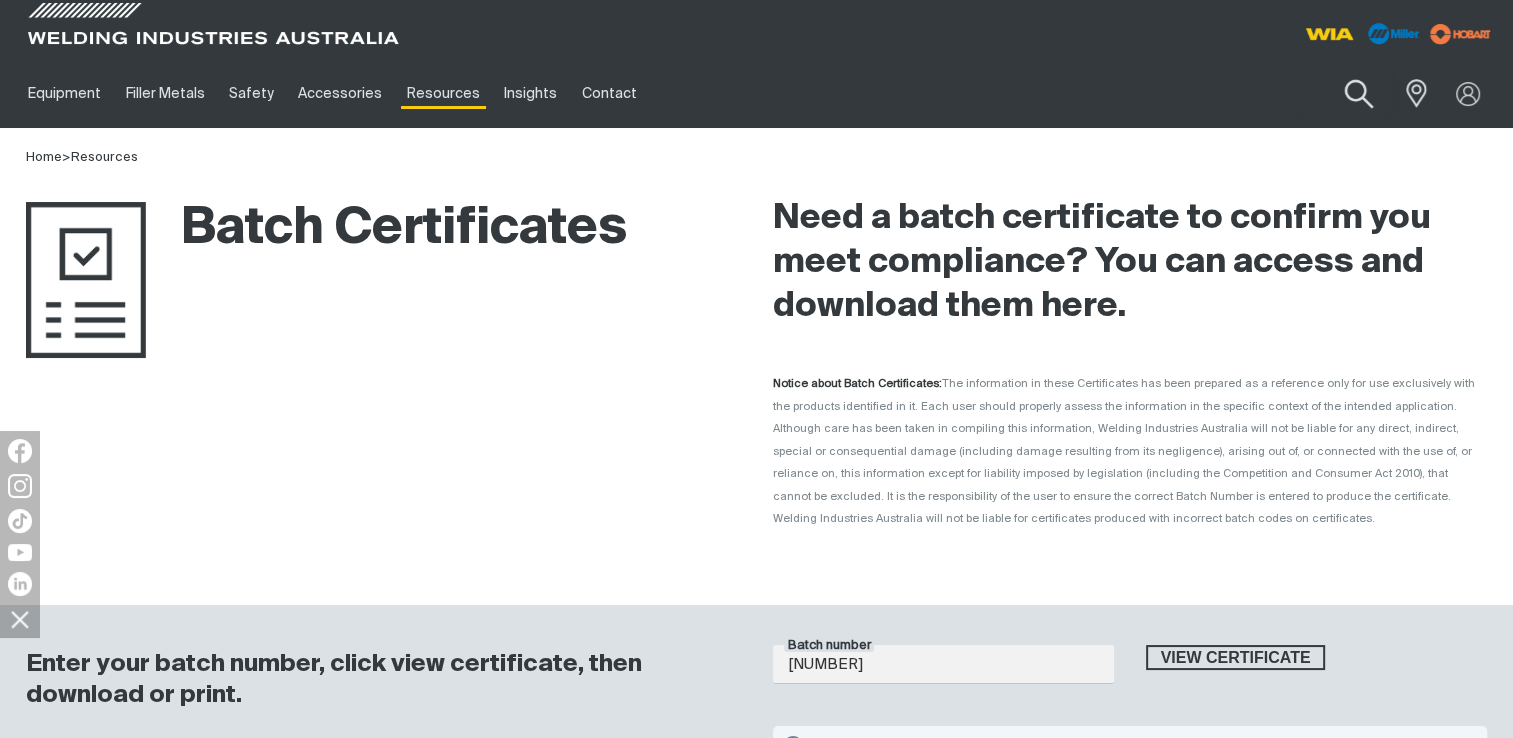 click at bounding box center [1359, 94] 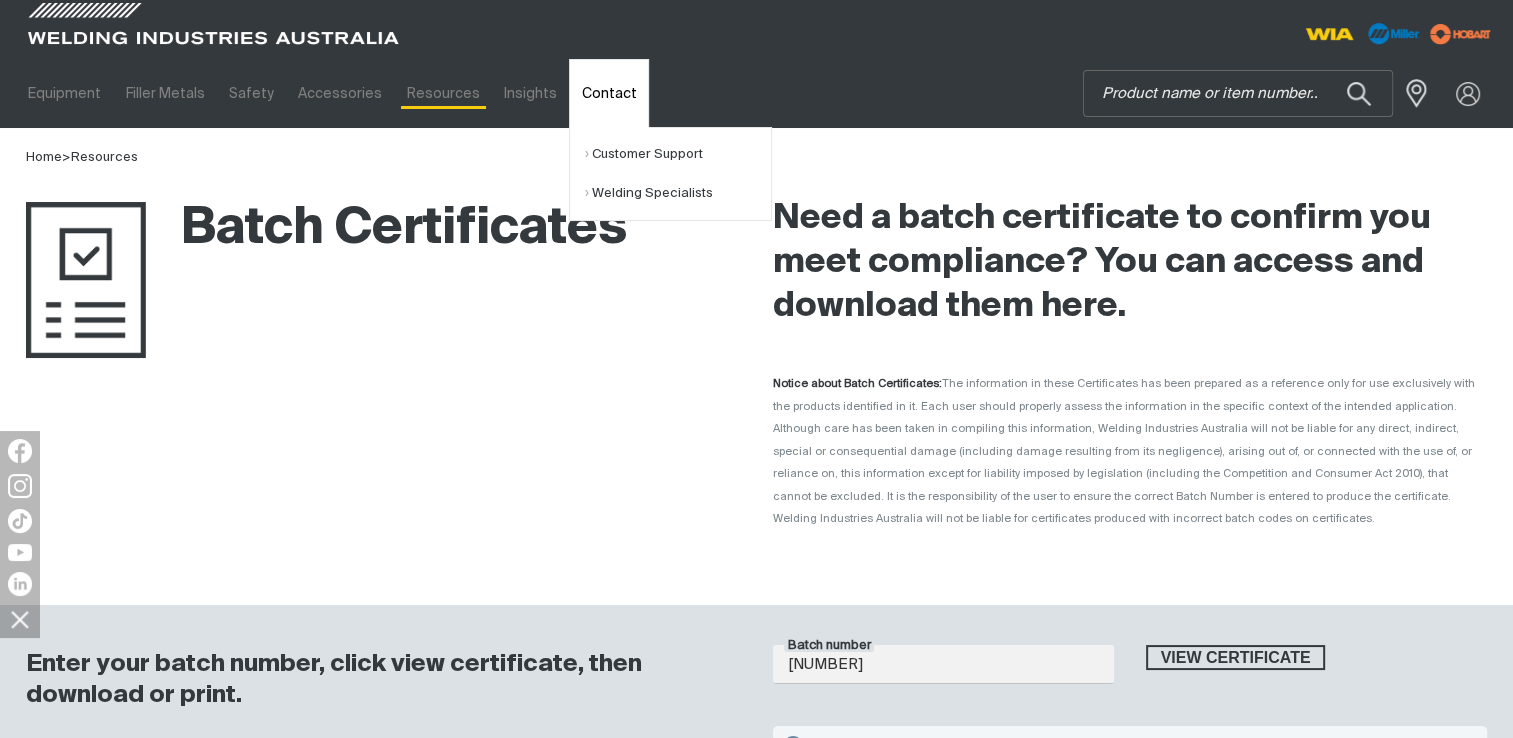 click on "Contact" at bounding box center (608, 93) 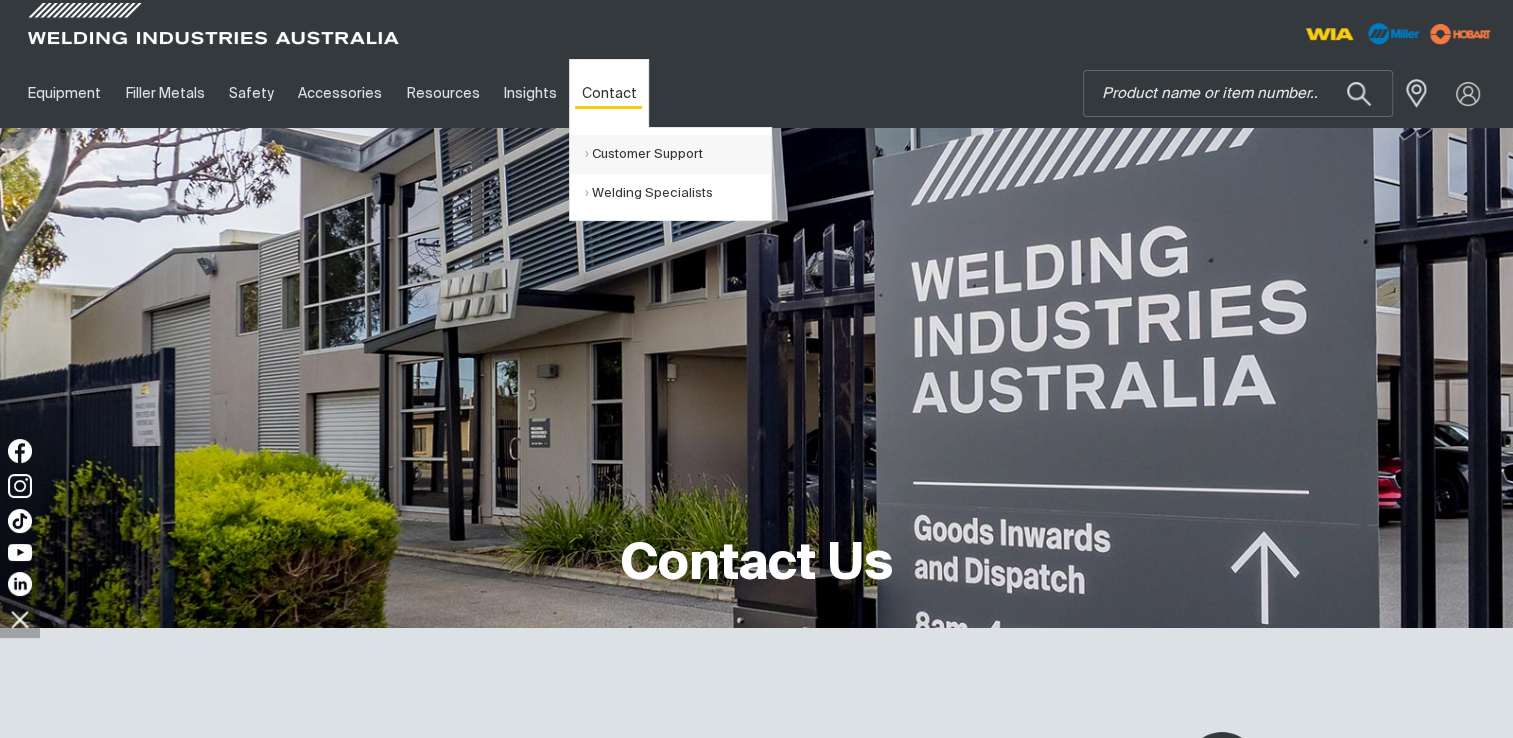 click on "Customer Support" at bounding box center (678, 154) 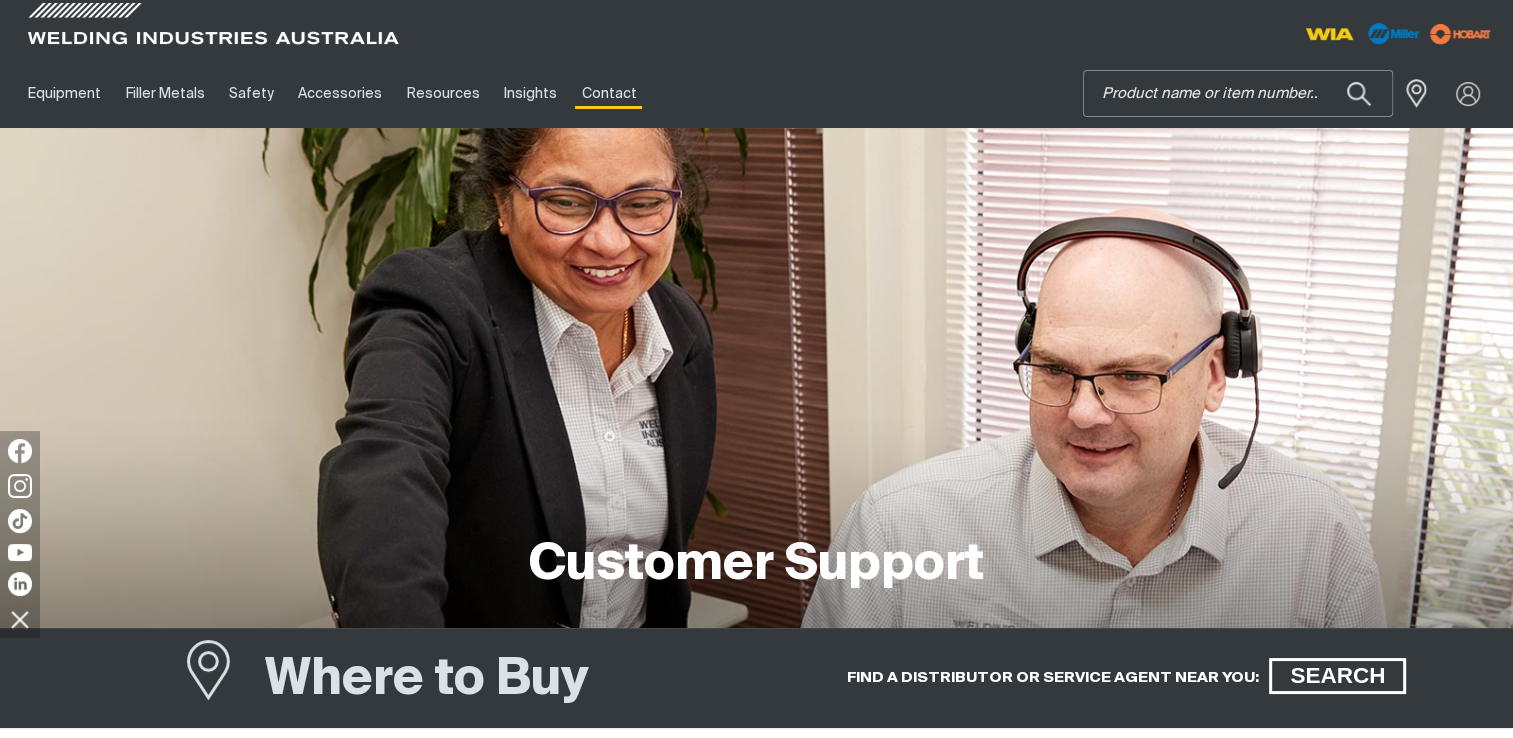 click on "Search" at bounding box center (1238, 93) 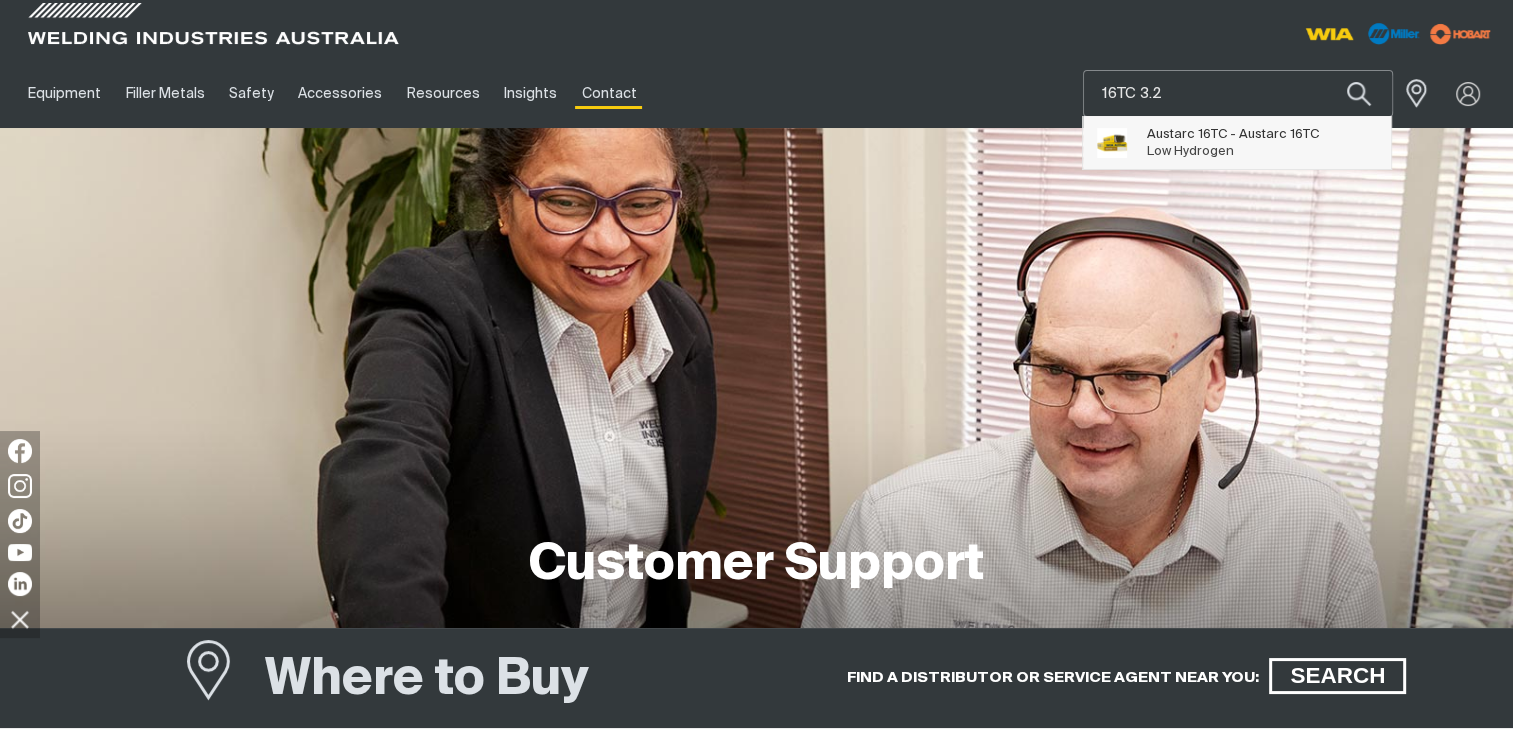 type on "16TC 3.2" 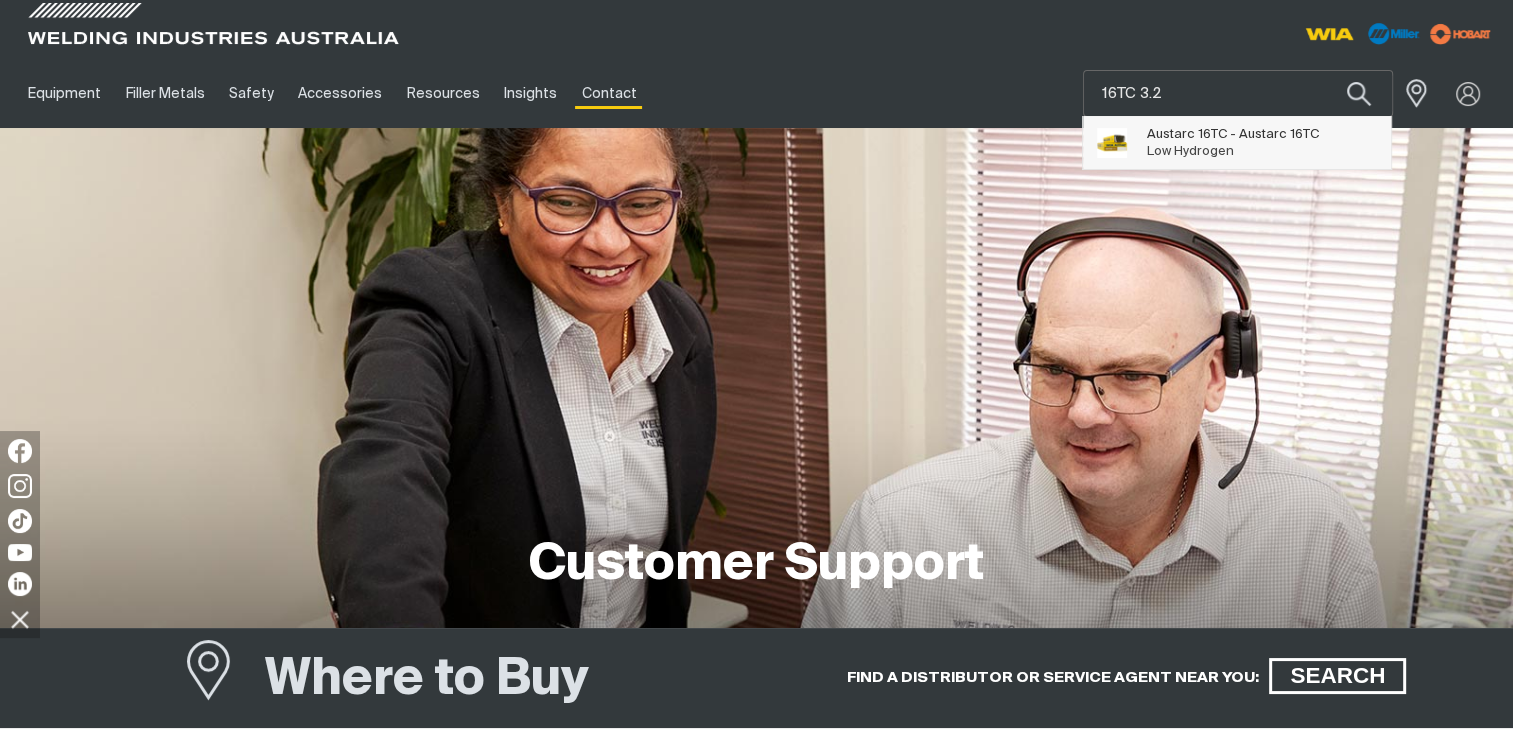 click on "Austarc 16TC - Austarc 16TC" at bounding box center [1233, 134] 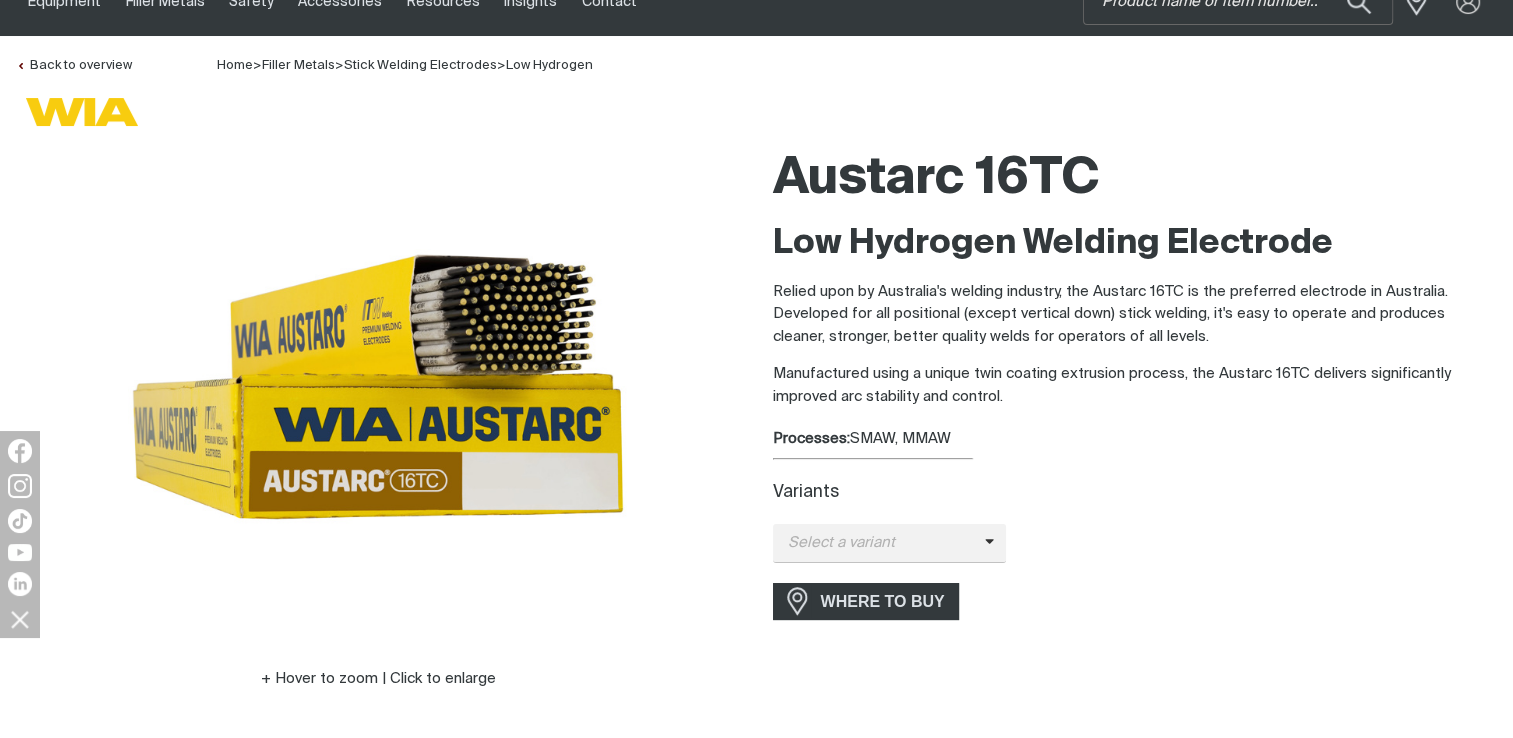 scroll, scrollTop: 200, scrollLeft: 0, axis: vertical 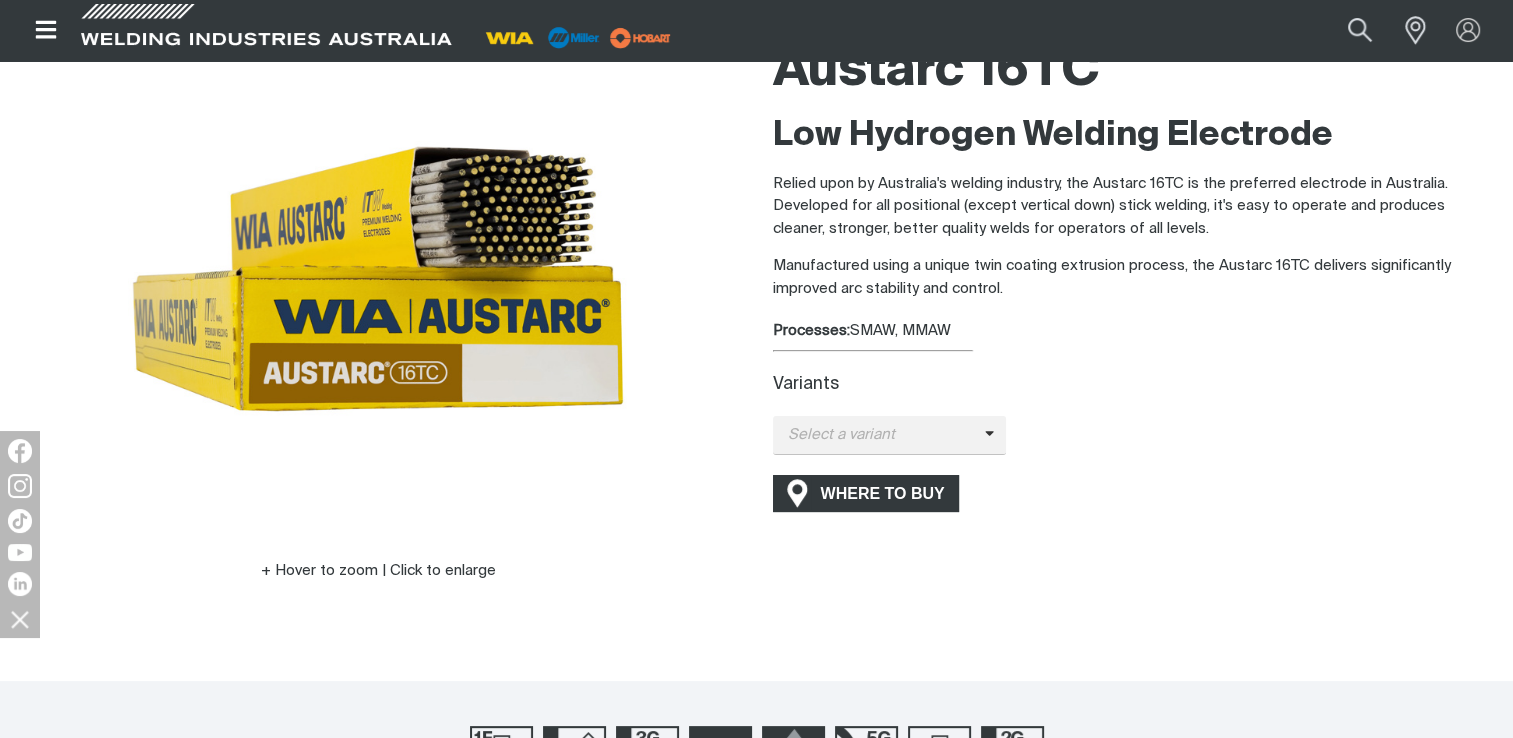 click on "WHERE TO BUY" at bounding box center [883, 494] 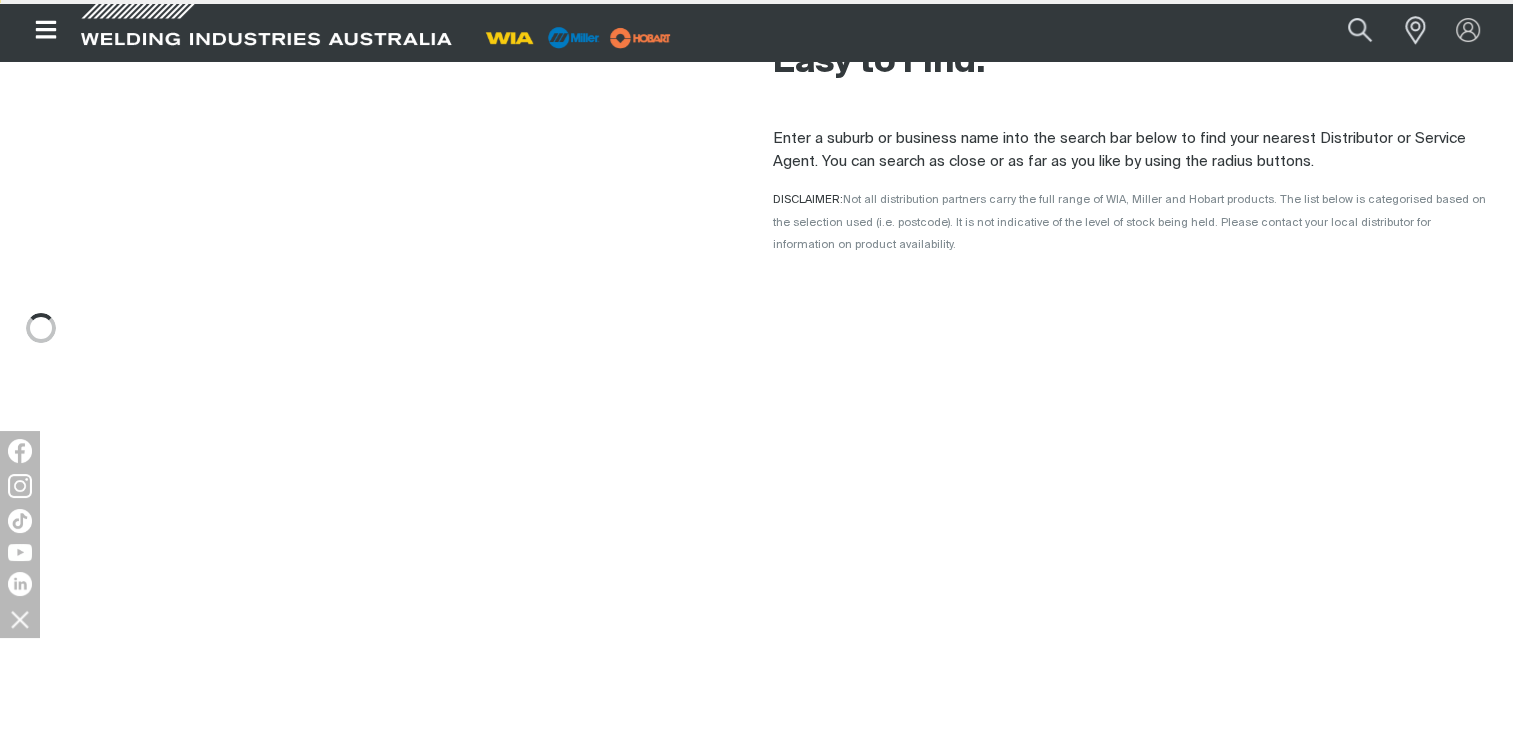 scroll, scrollTop: 0, scrollLeft: 0, axis: both 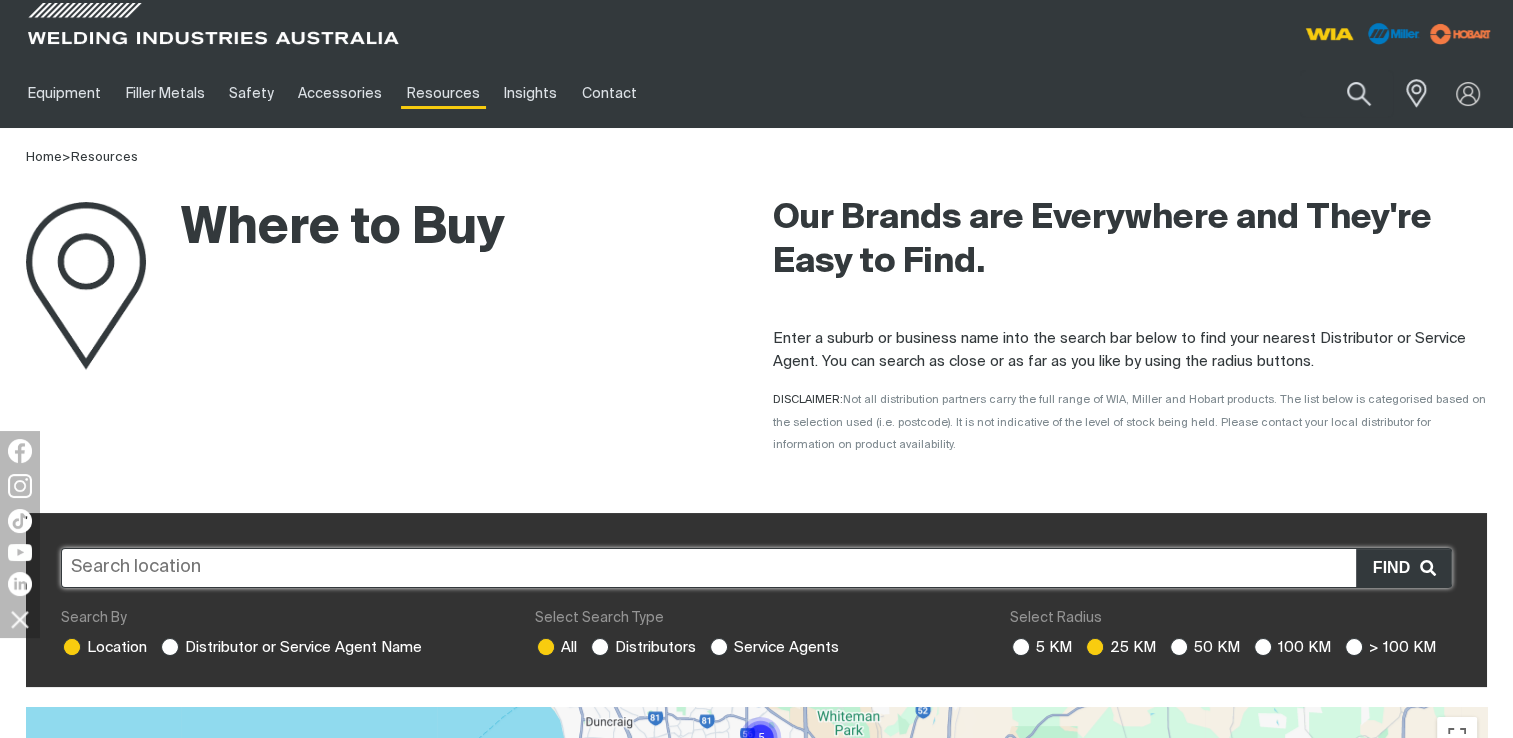 click at bounding box center (756, 568) 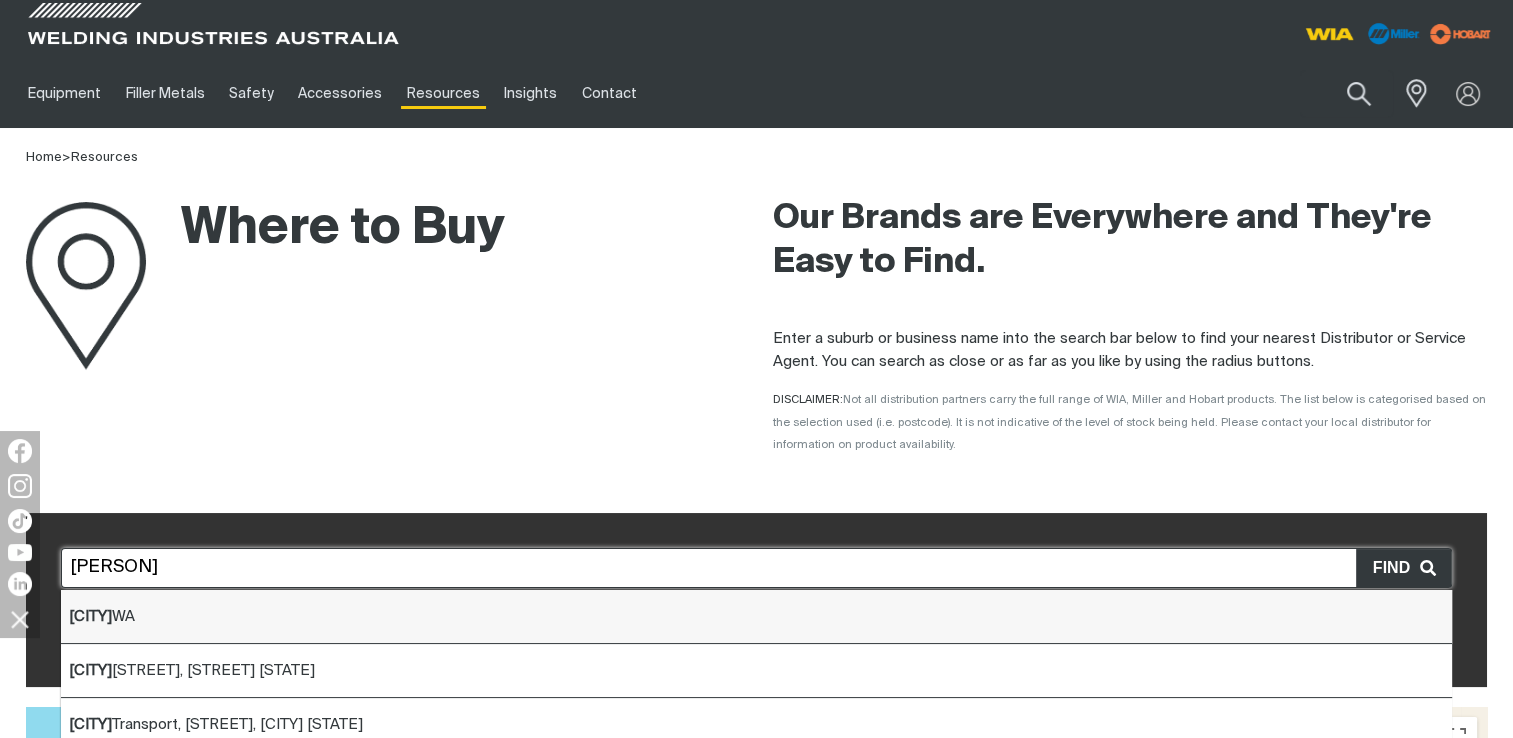click on "[CITY]  [STATE]" at bounding box center [102, 616] 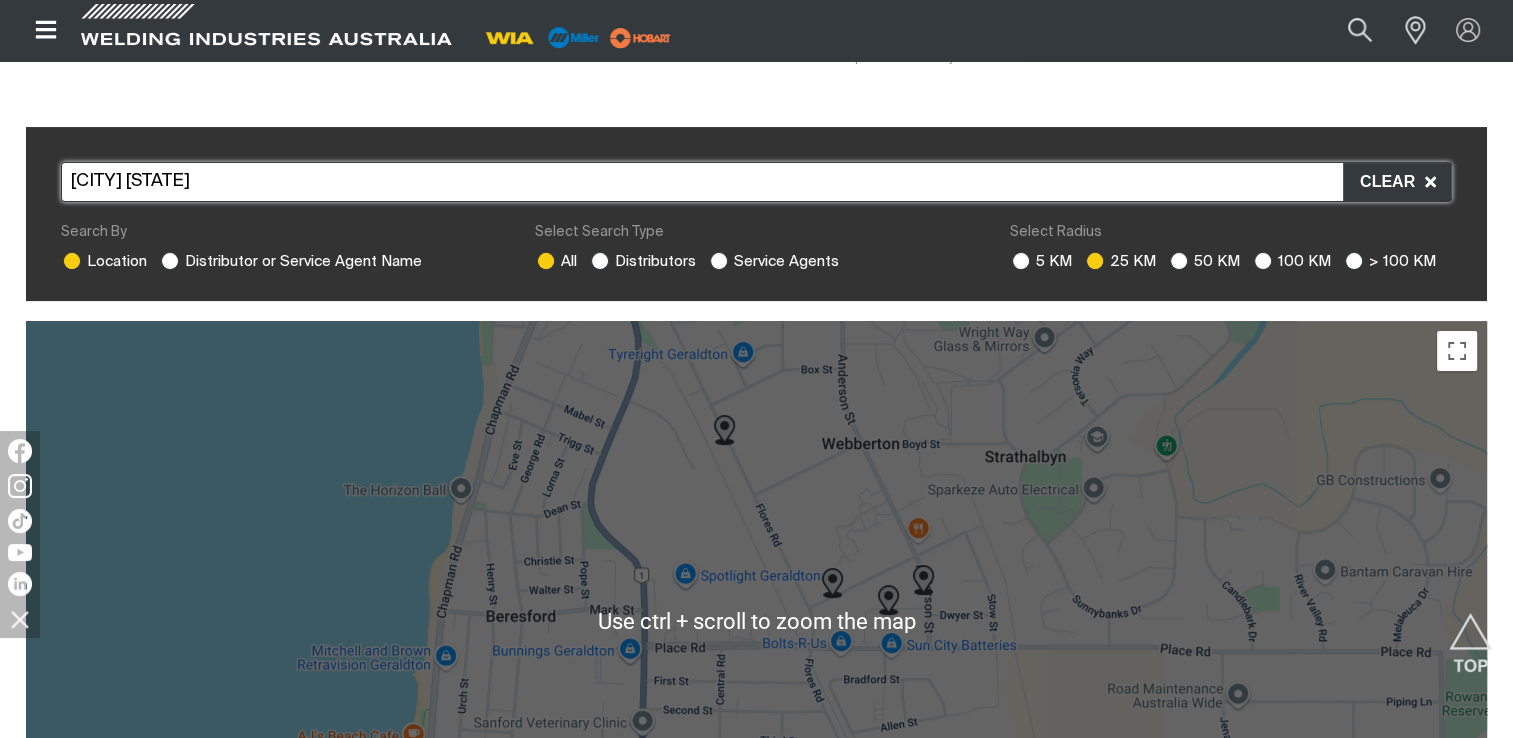 scroll, scrollTop: 200, scrollLeft: 0, axis: vertical 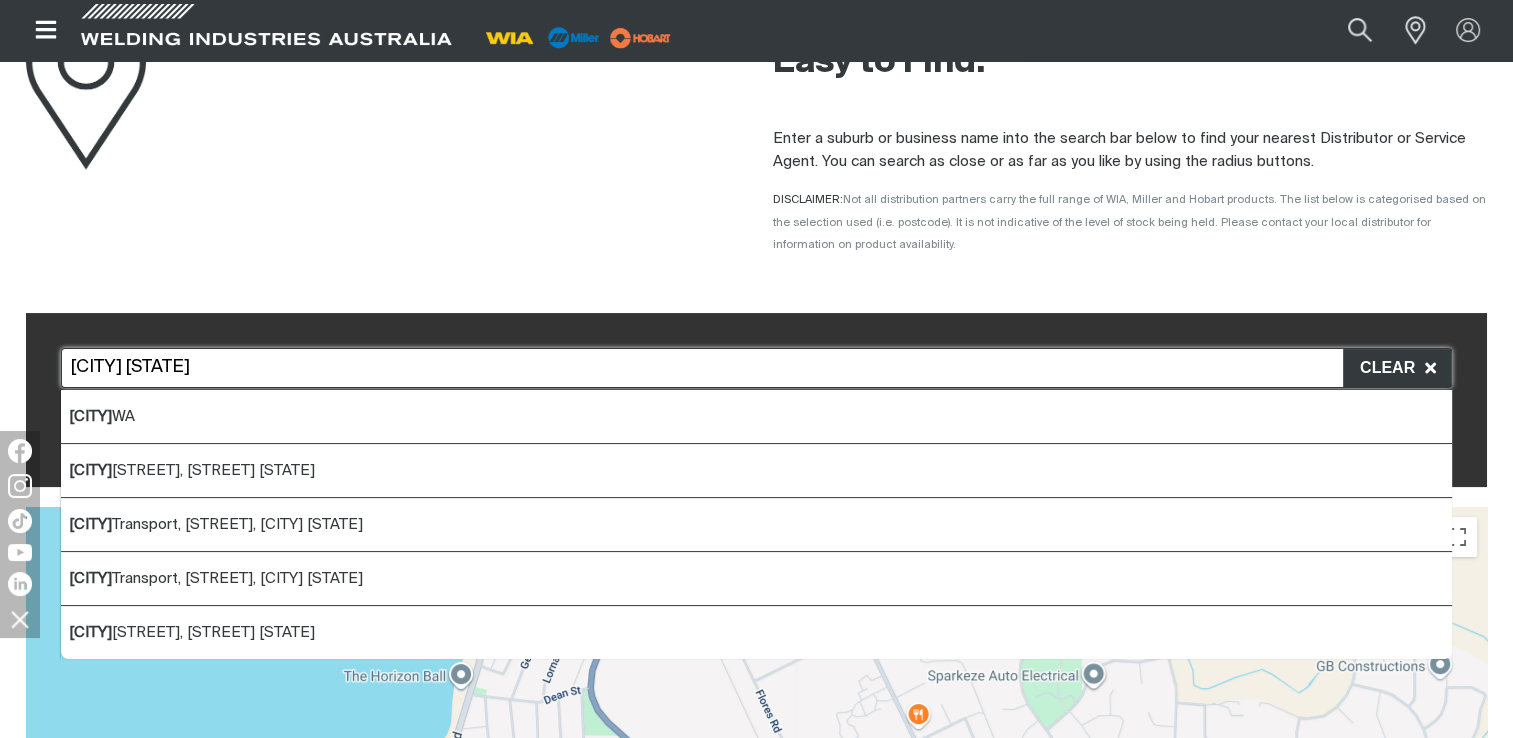 drag, startPoint x: 152, startPoint y: 363, endPoint x: -16, endPoint y: 388, distance: 169.84993 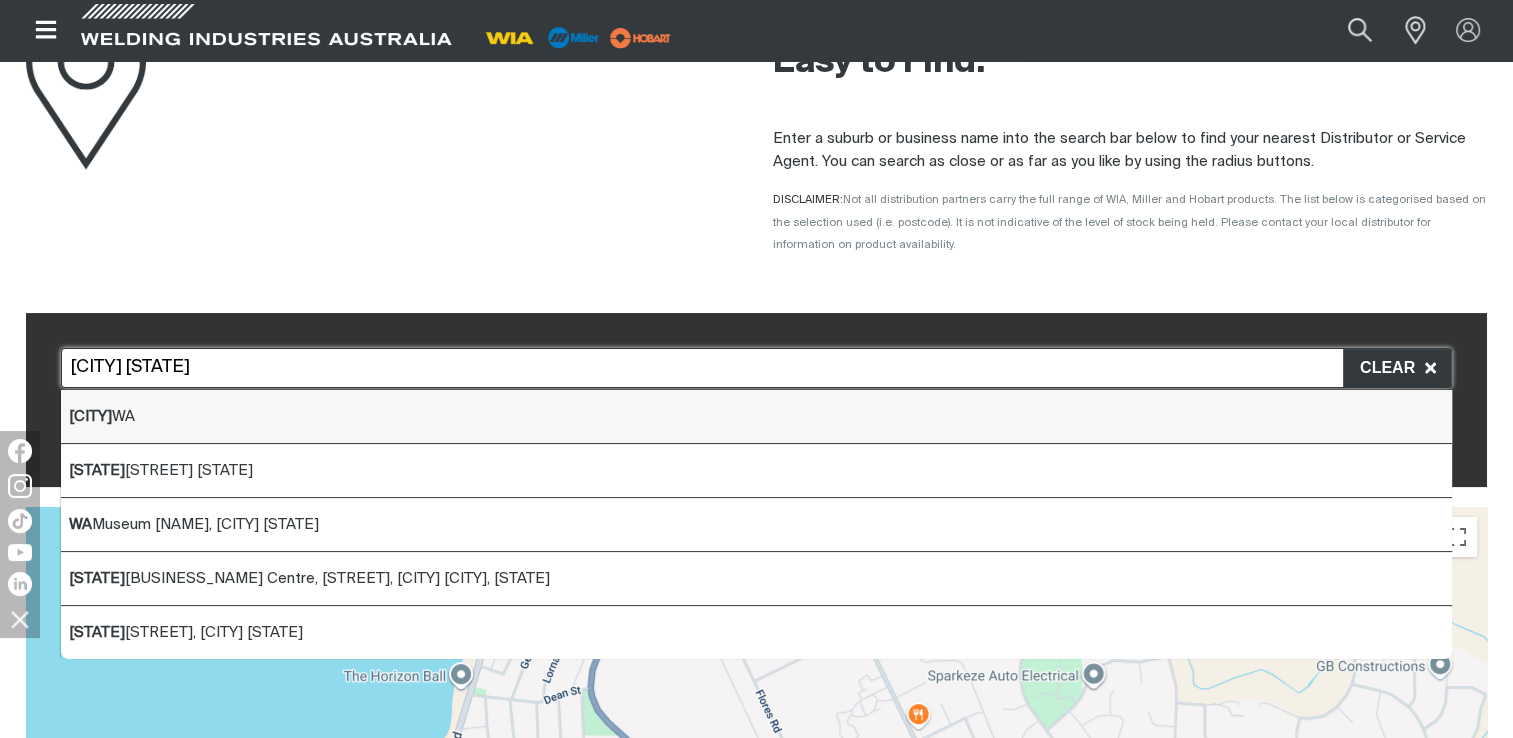 type on "[CITY] [STATE]" 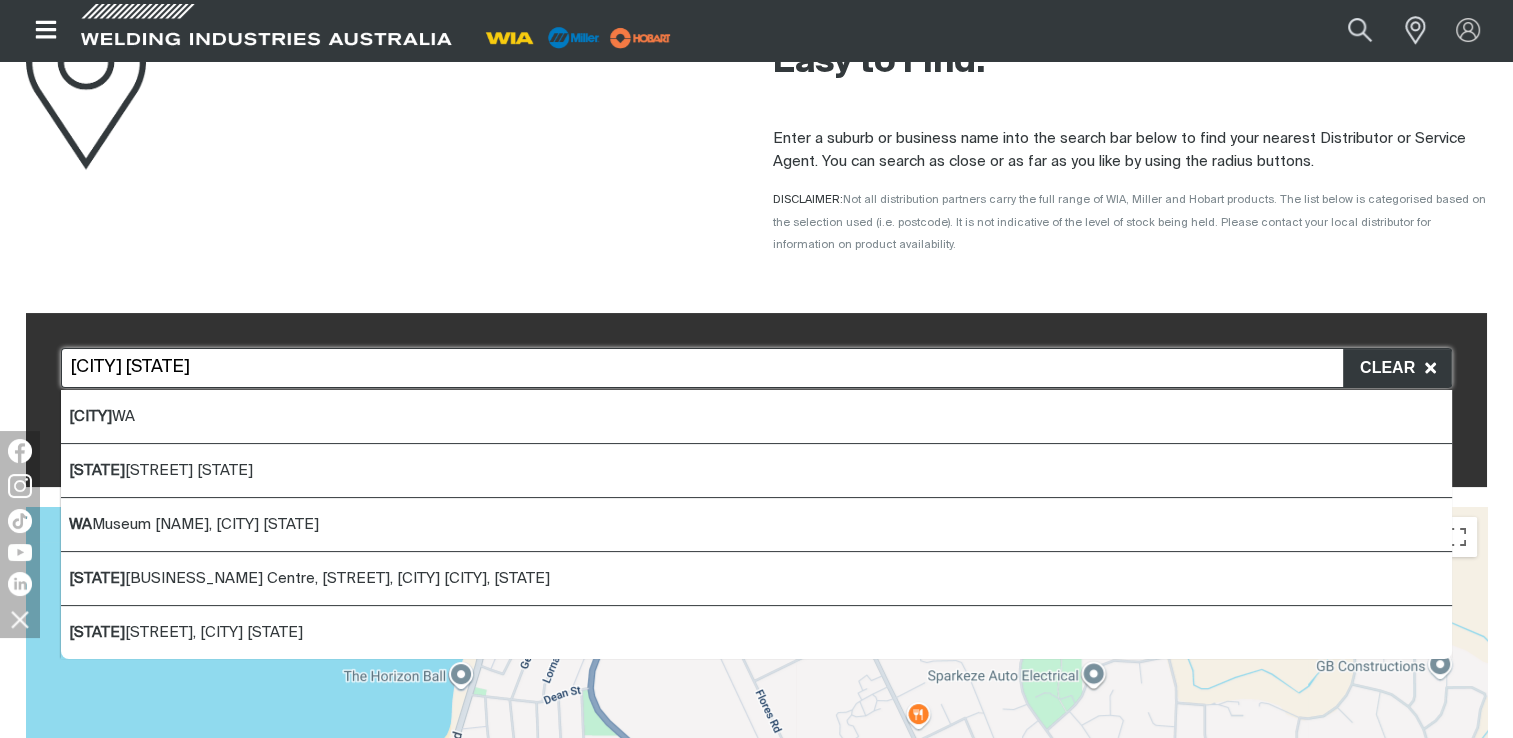 click on "[CITY]" 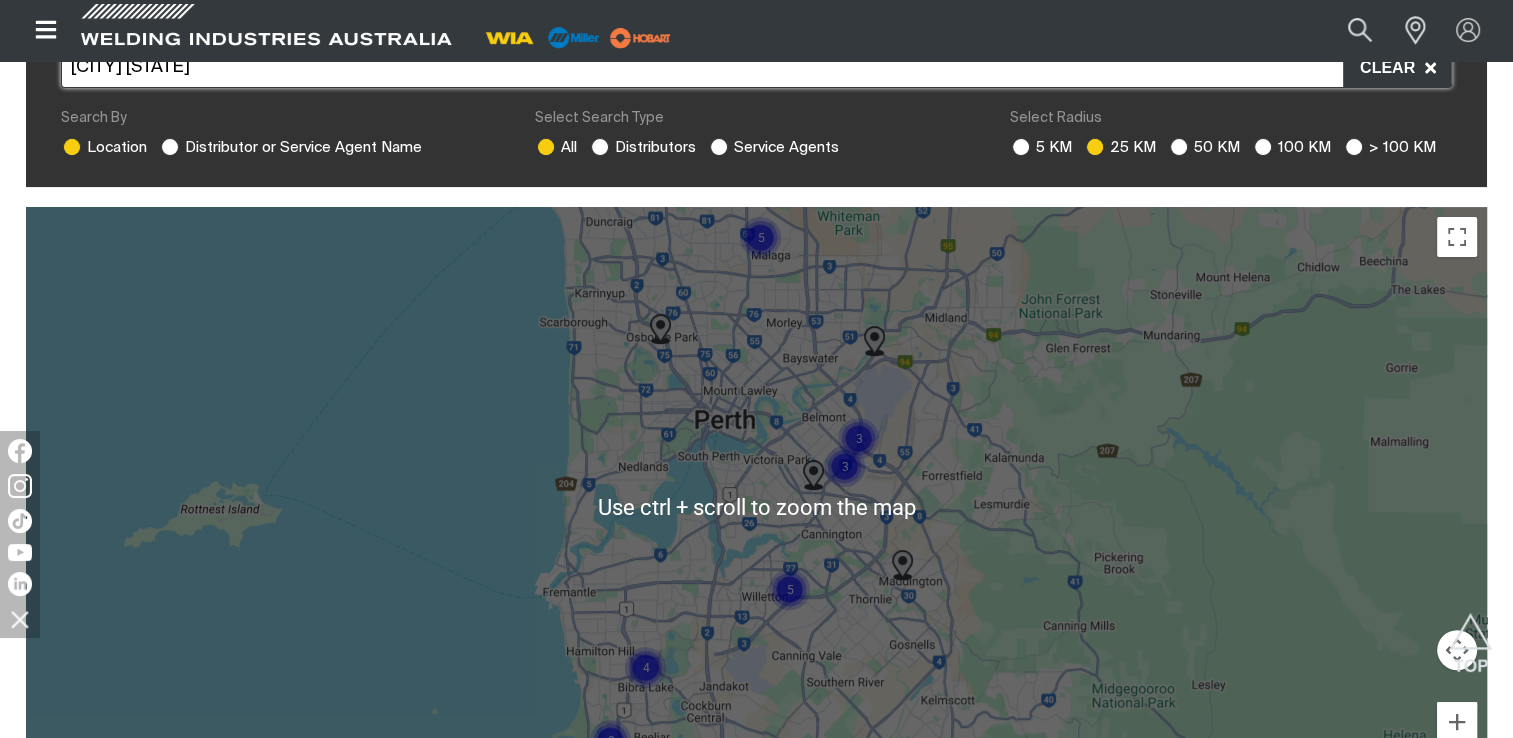 scroll, scrollTop: 600, scrollLeft: 0, axis: vertical 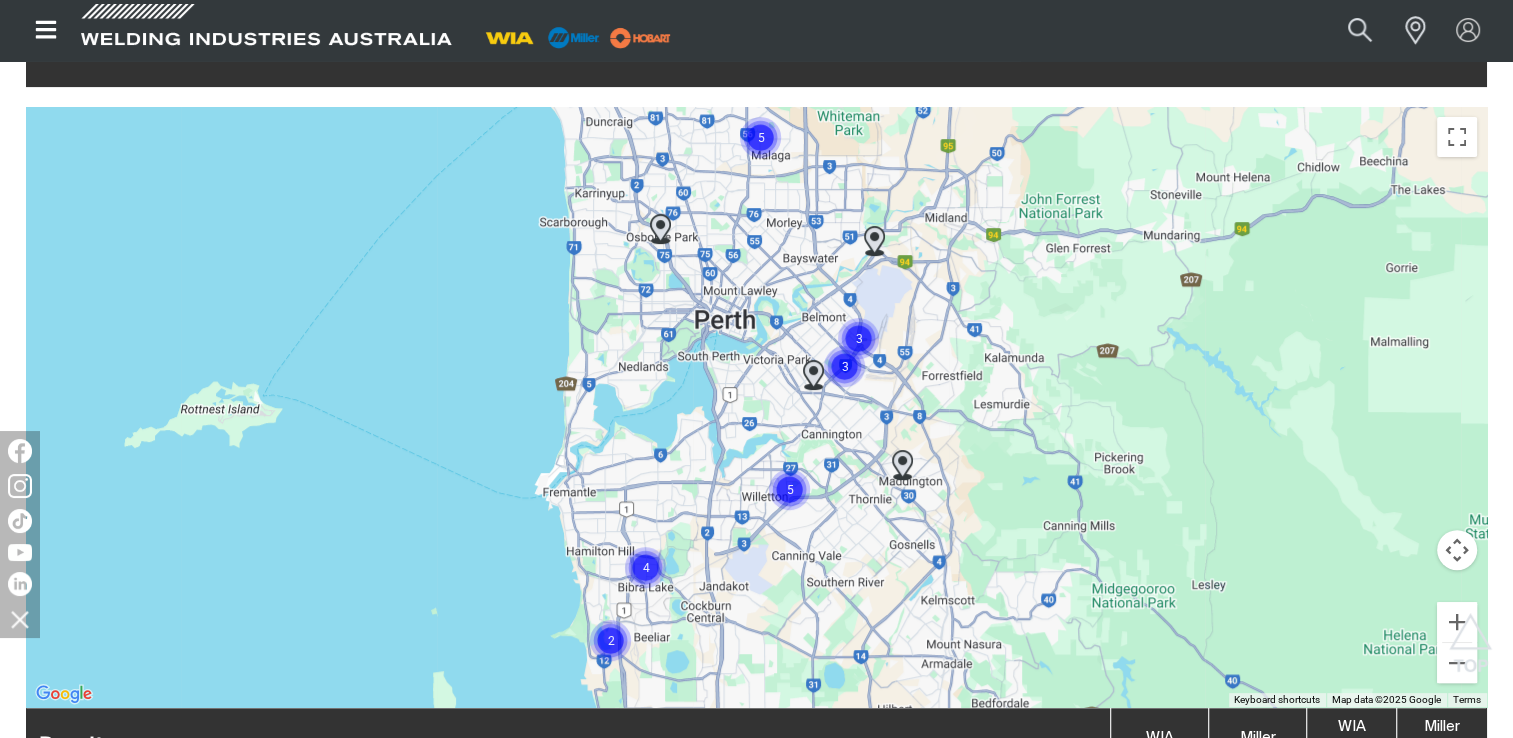 click at bounding box center [844, 366] 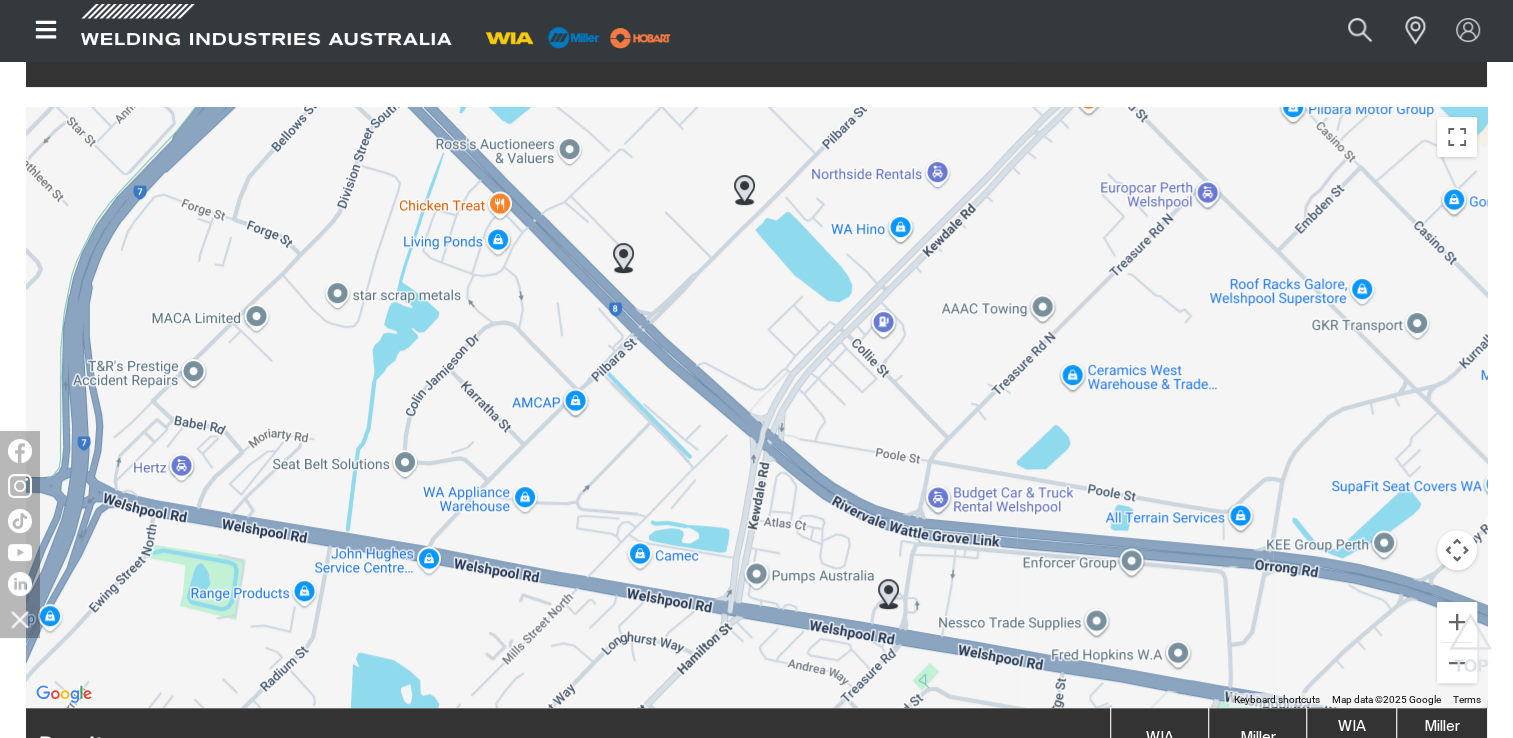 click at bounding box center (623, 258) 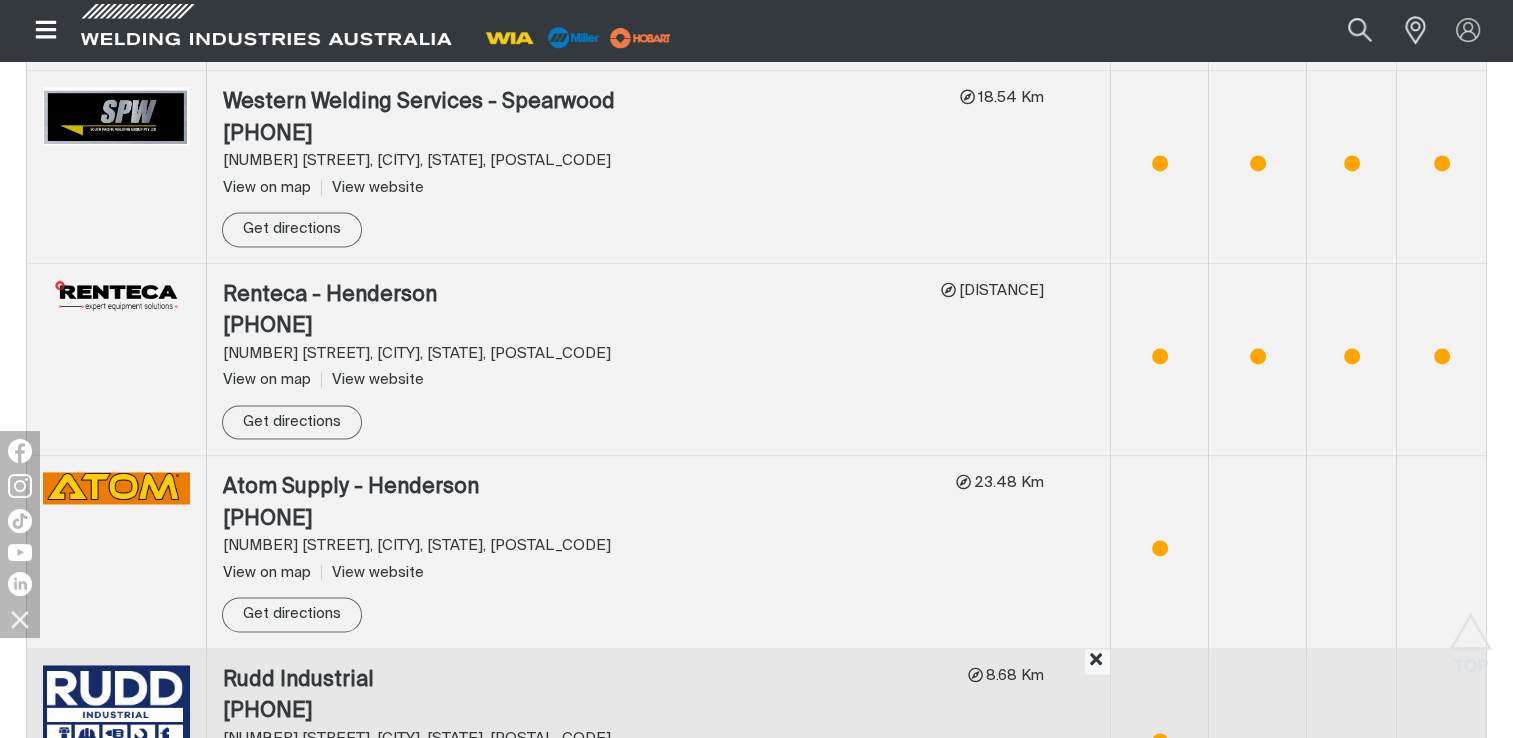 scroll, scrollTop: 2953, scrollLeft: 0, axis: vertical 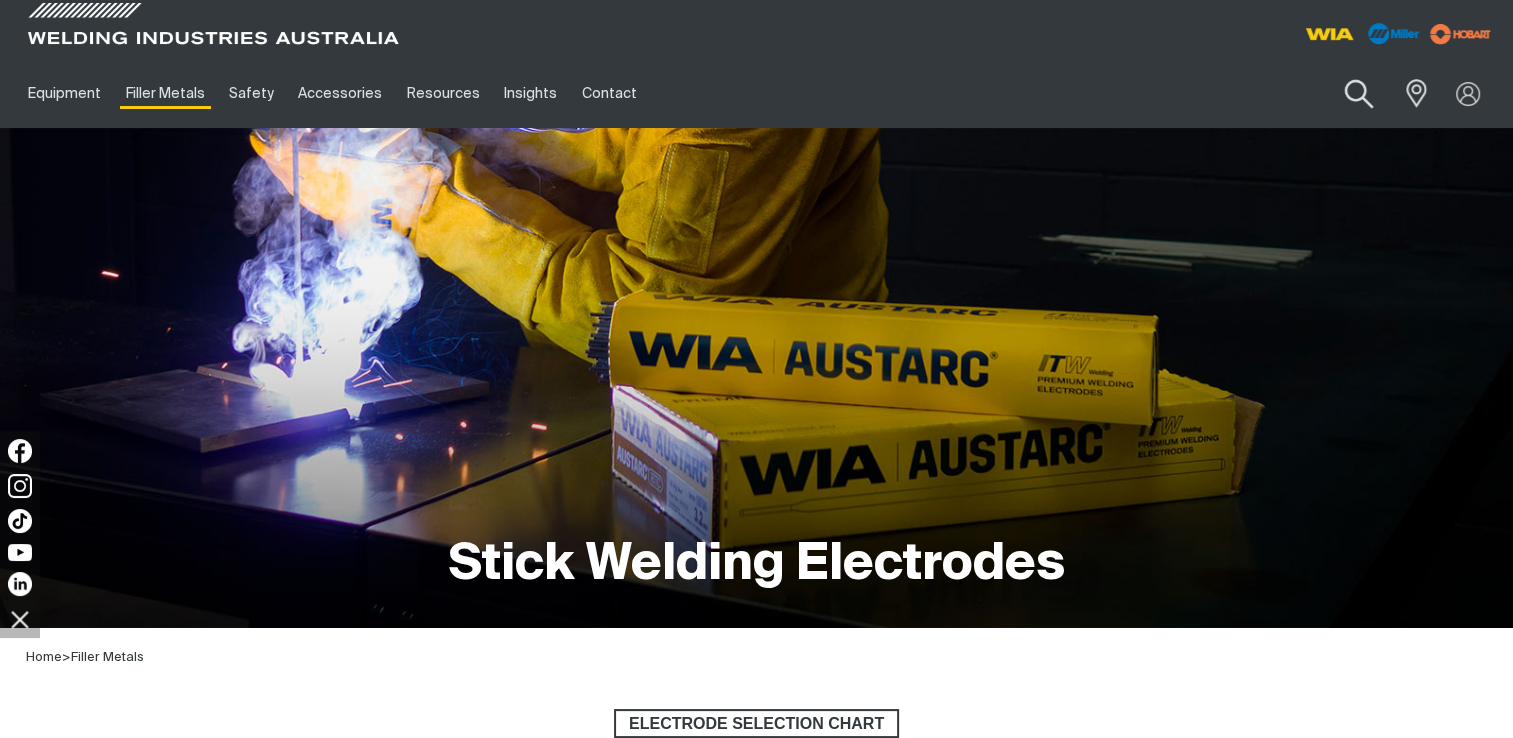 click at bounding box center (1359, 94) 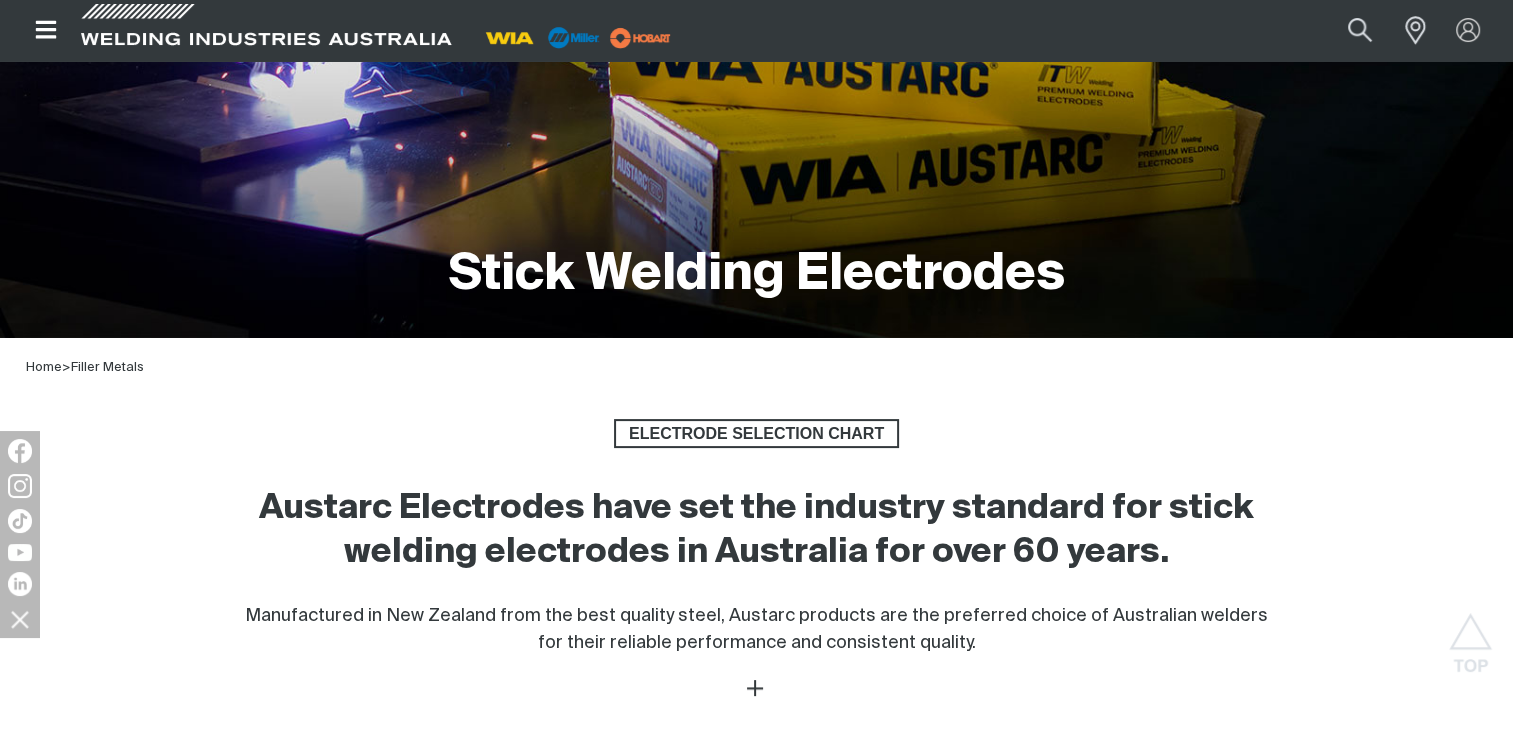 scroll, scrollTop: 0, scrollLeft: 0, axis: both 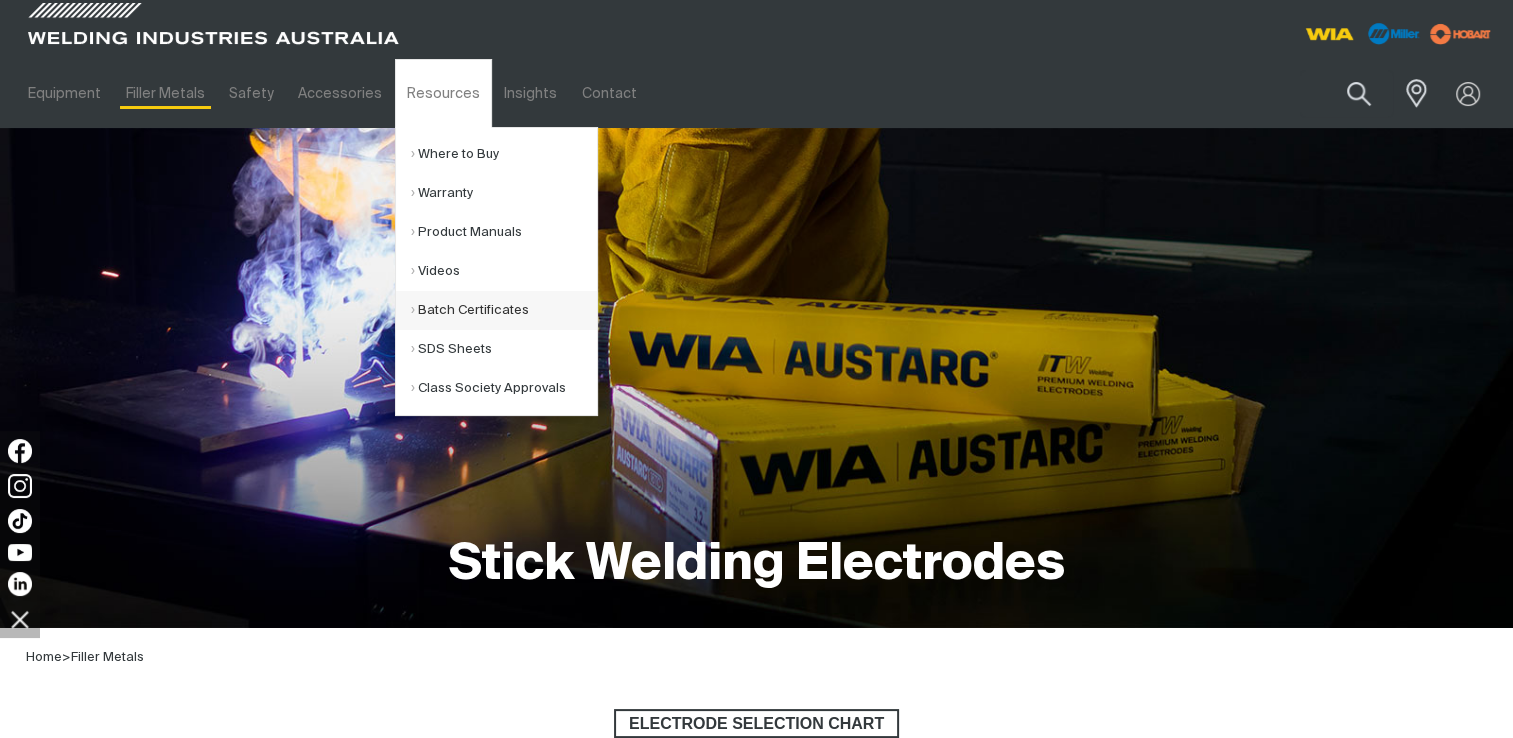 click on "Batch Certificates" at bounding box center (504, 310) 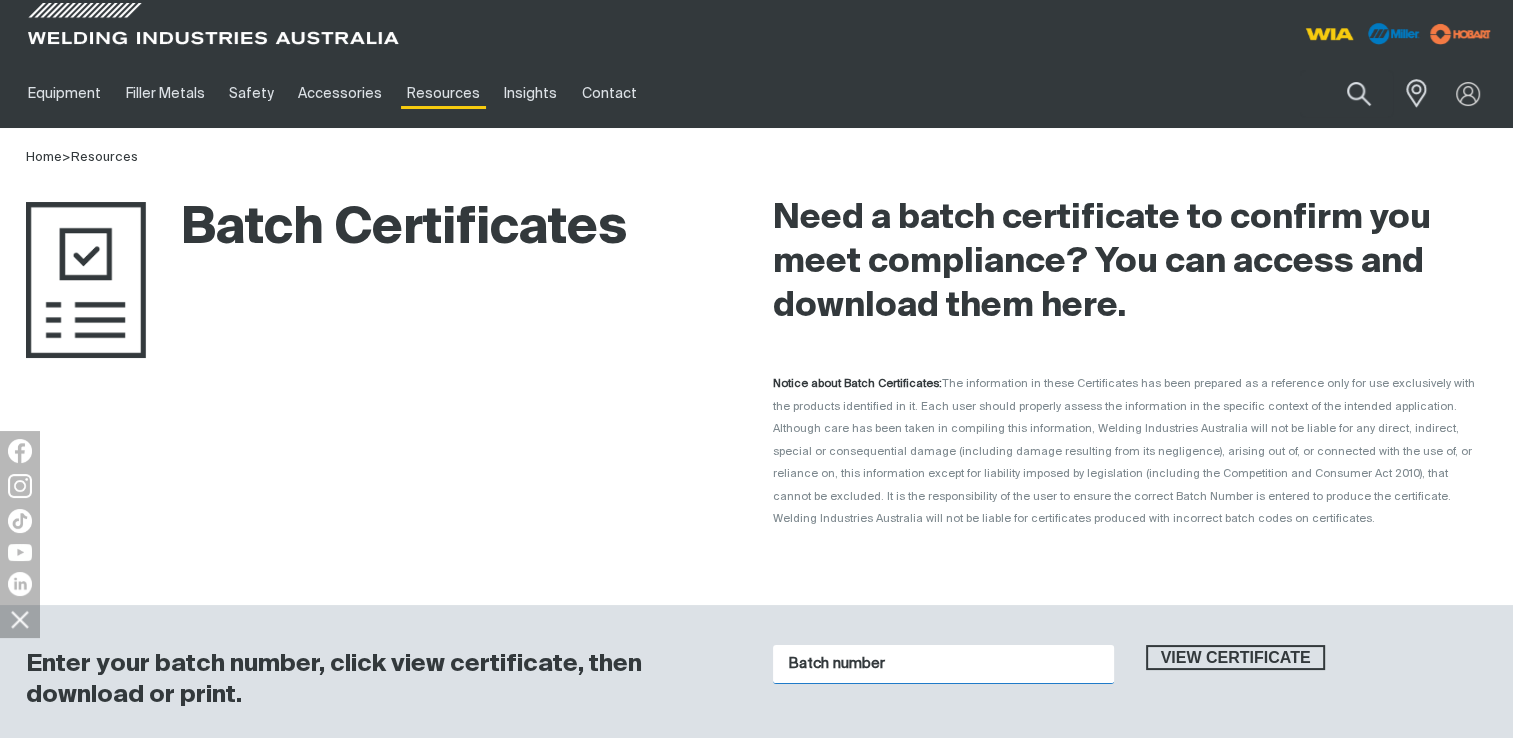click on "Batch number" at bounding box center (943, 664) 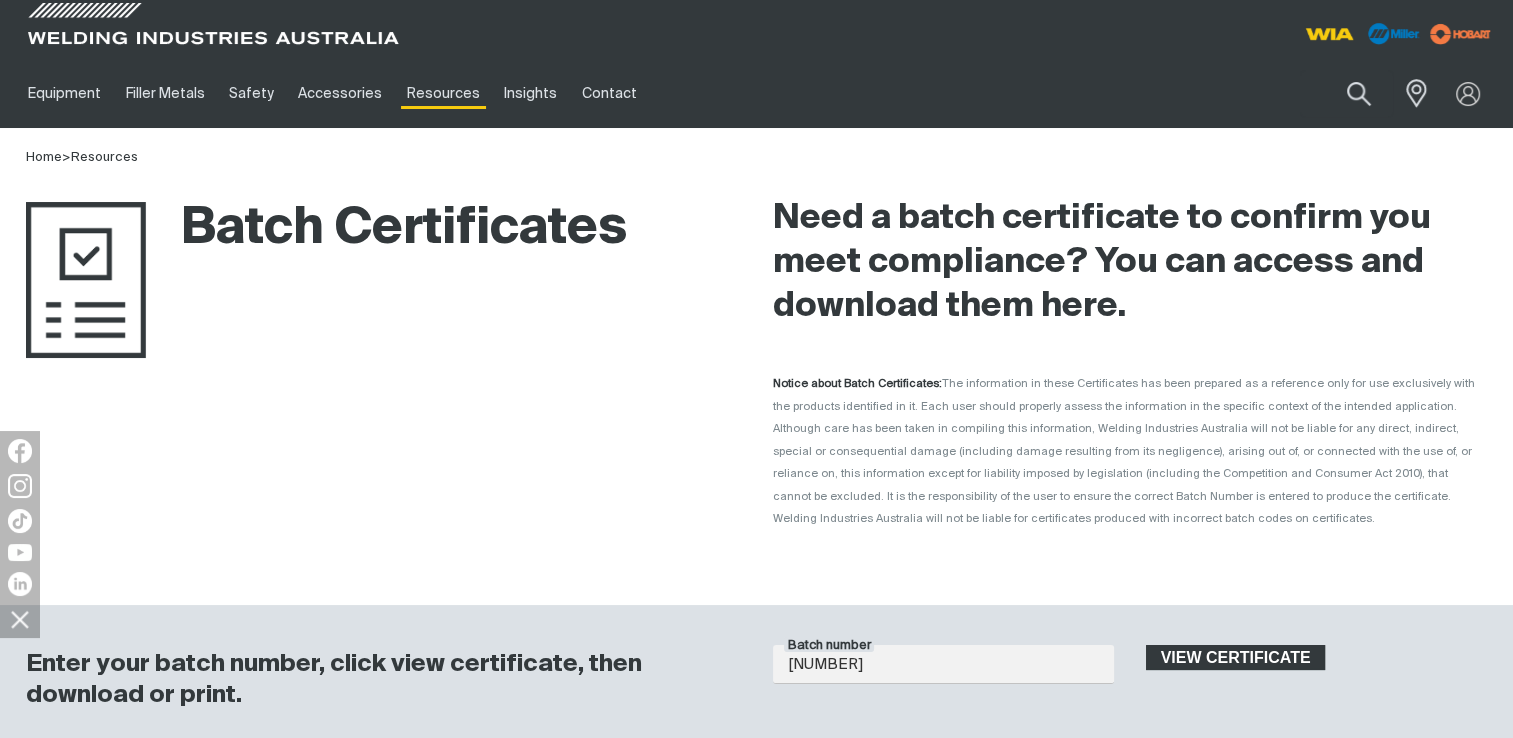 drag, startPoint x: 1250, startPoint y: 666, endPoint x: 1268, endPoint y: 665, distance: 18.027756 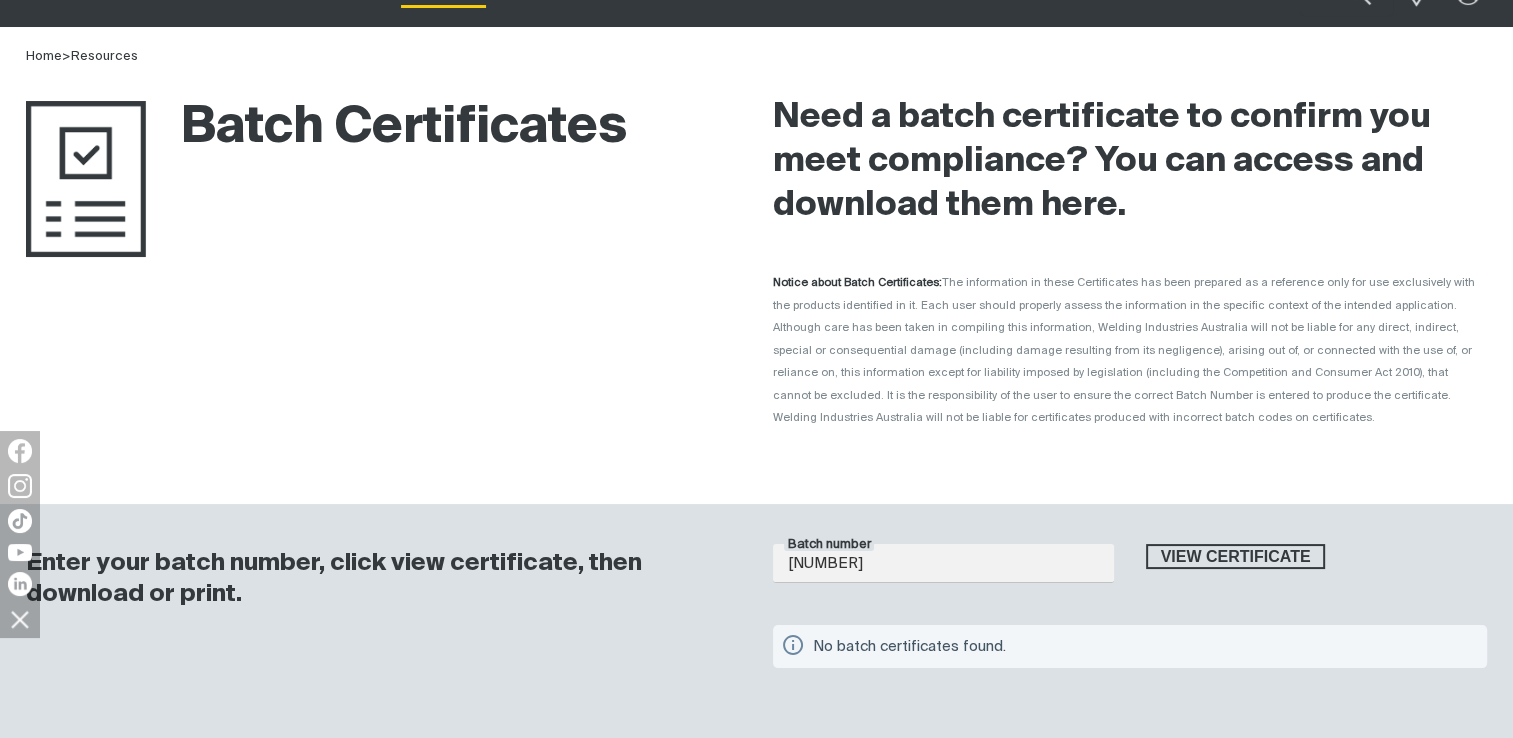 scroll, scrollTop: 300, scrollLeft: 0, axis: vertical 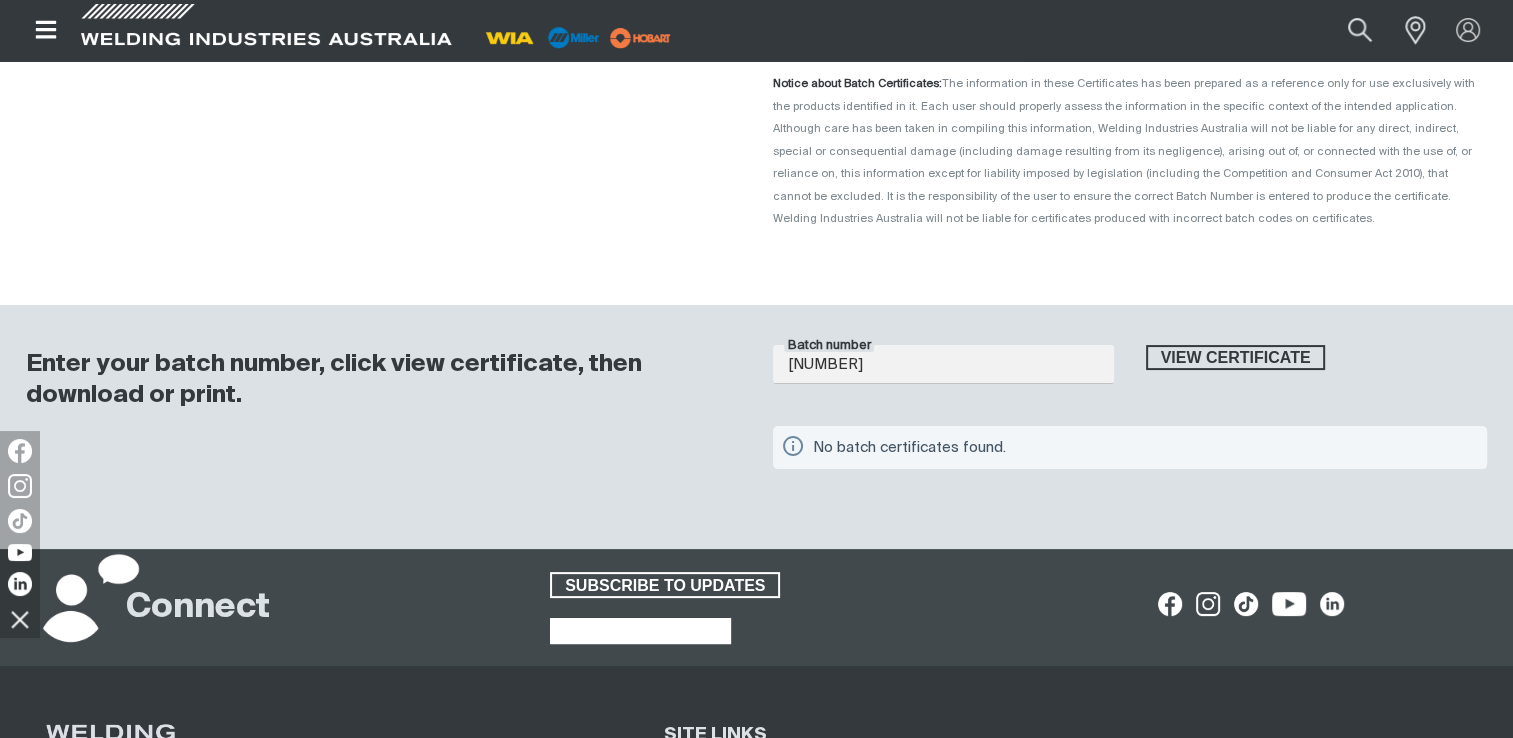 click on "SALES & SUPPORT" at bounding box center [640, 631] 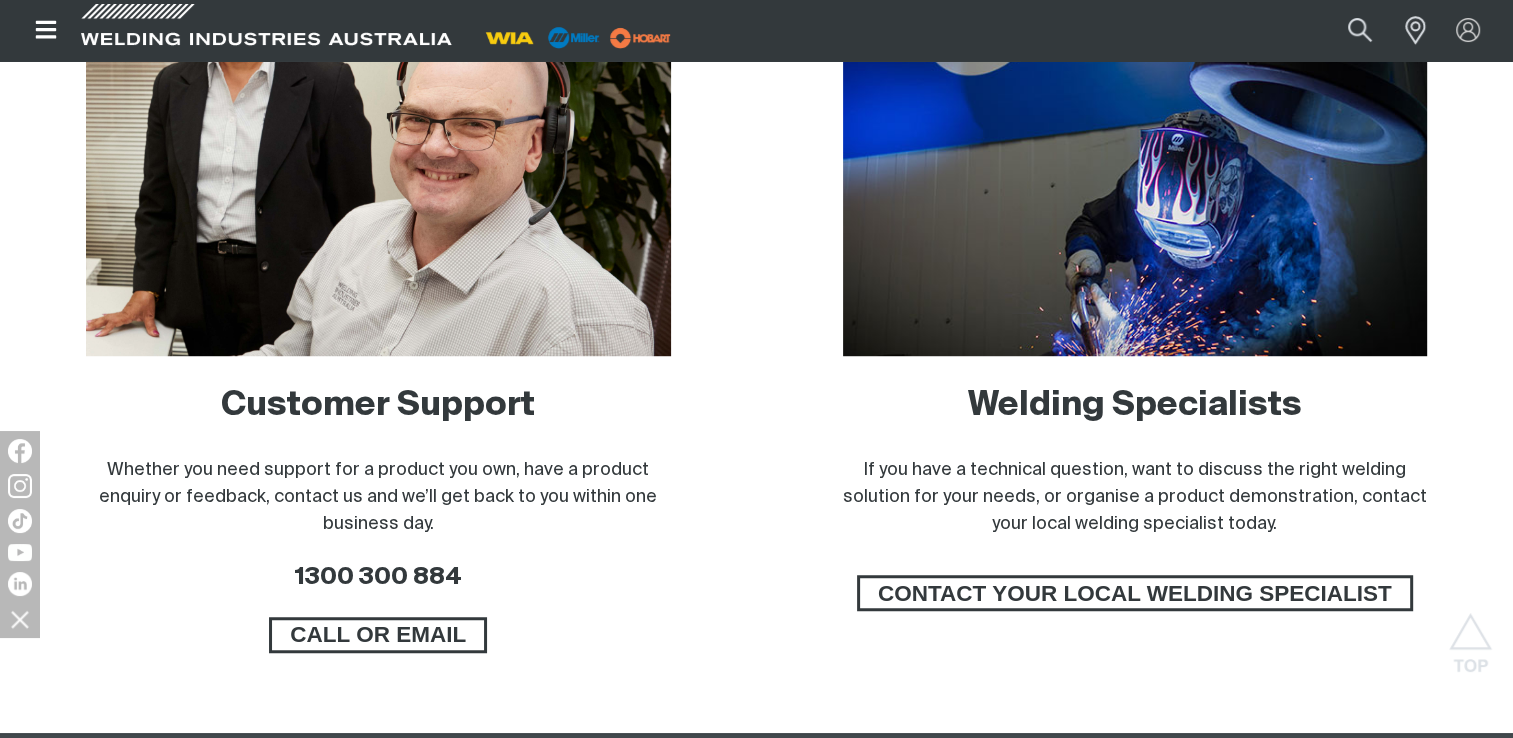 scroll, scrollTop: 1300, scrollLeft: 0, axis: vertical 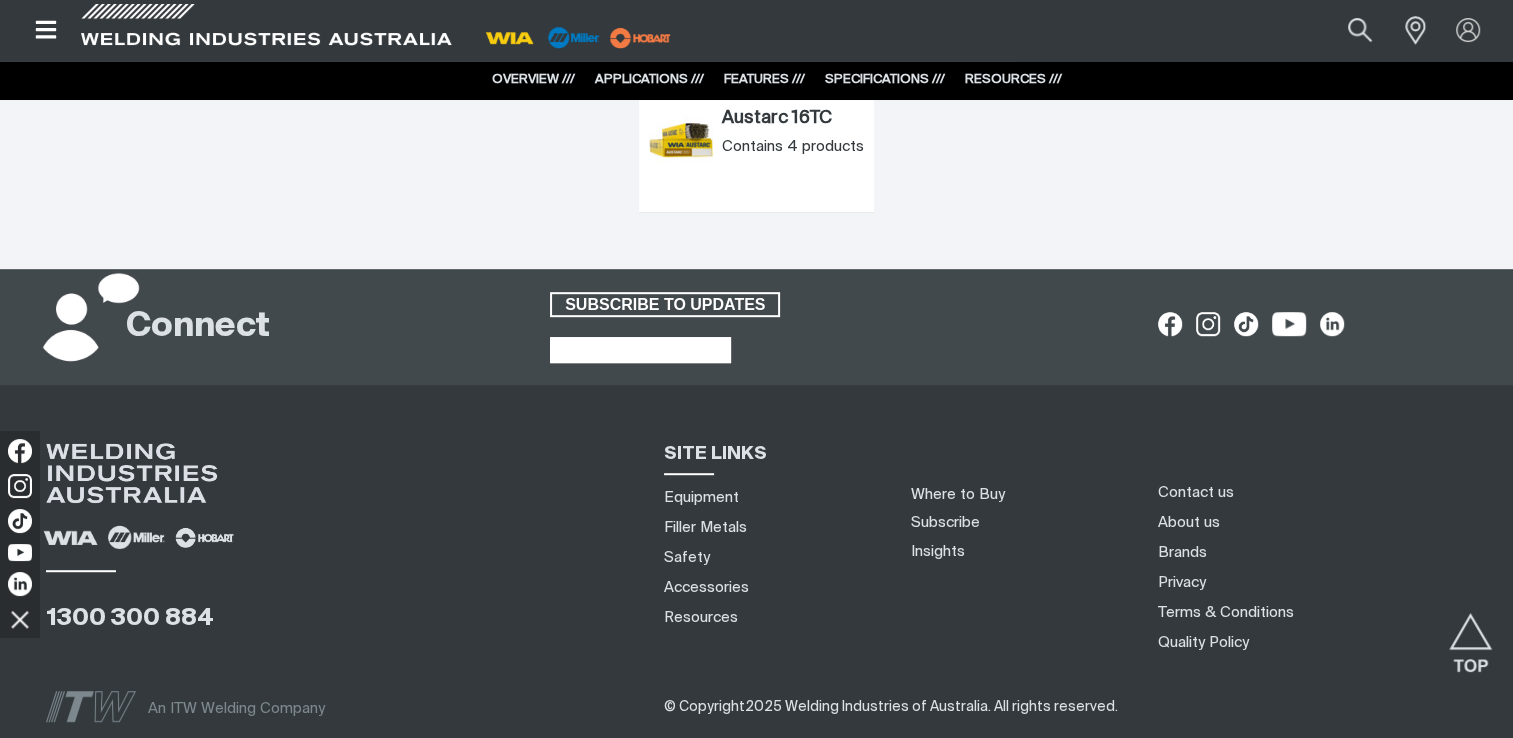 click on "SALES & SUPPORT" at bounding box center [640, 350] 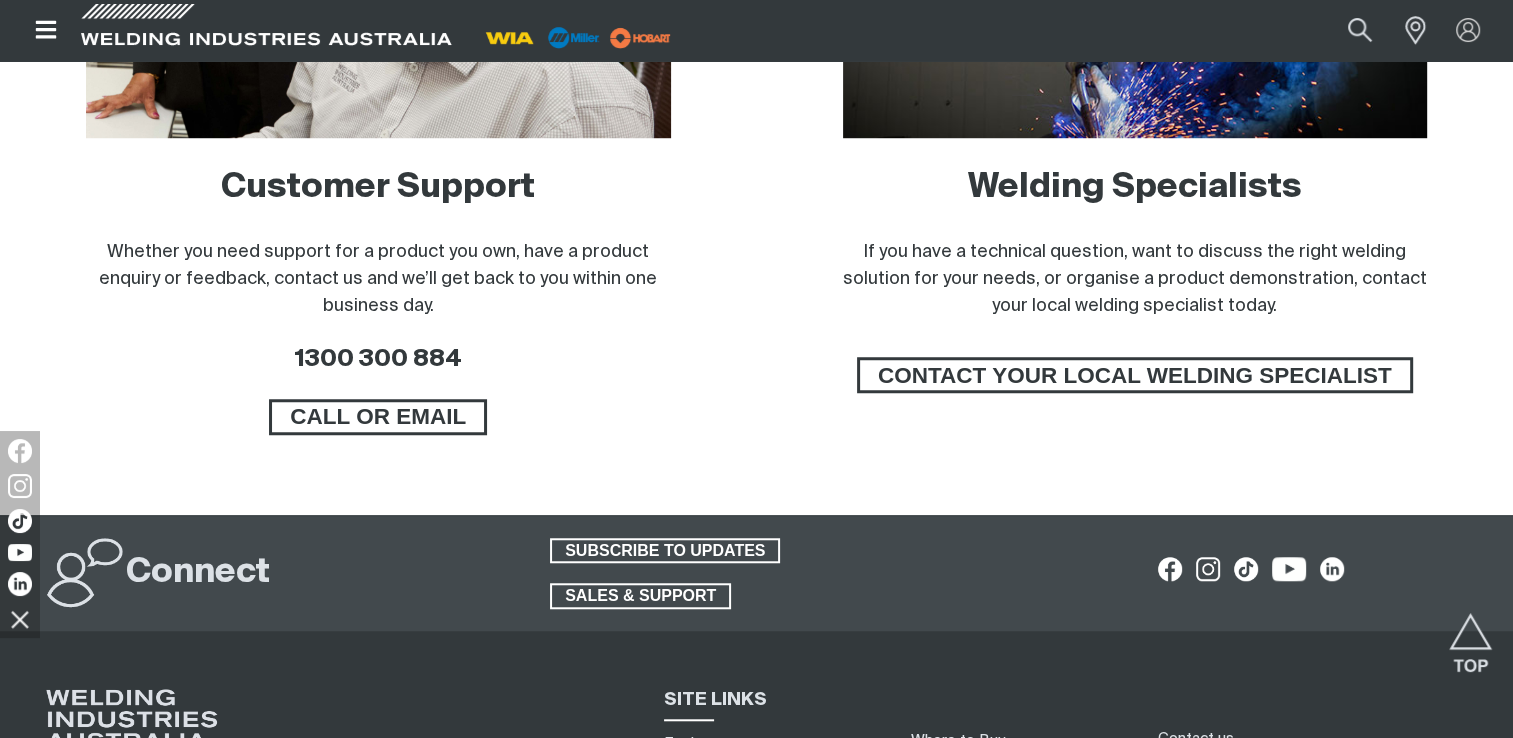 scroll, scrollTop: 1600, scrollLeft: 0, axis: vertical 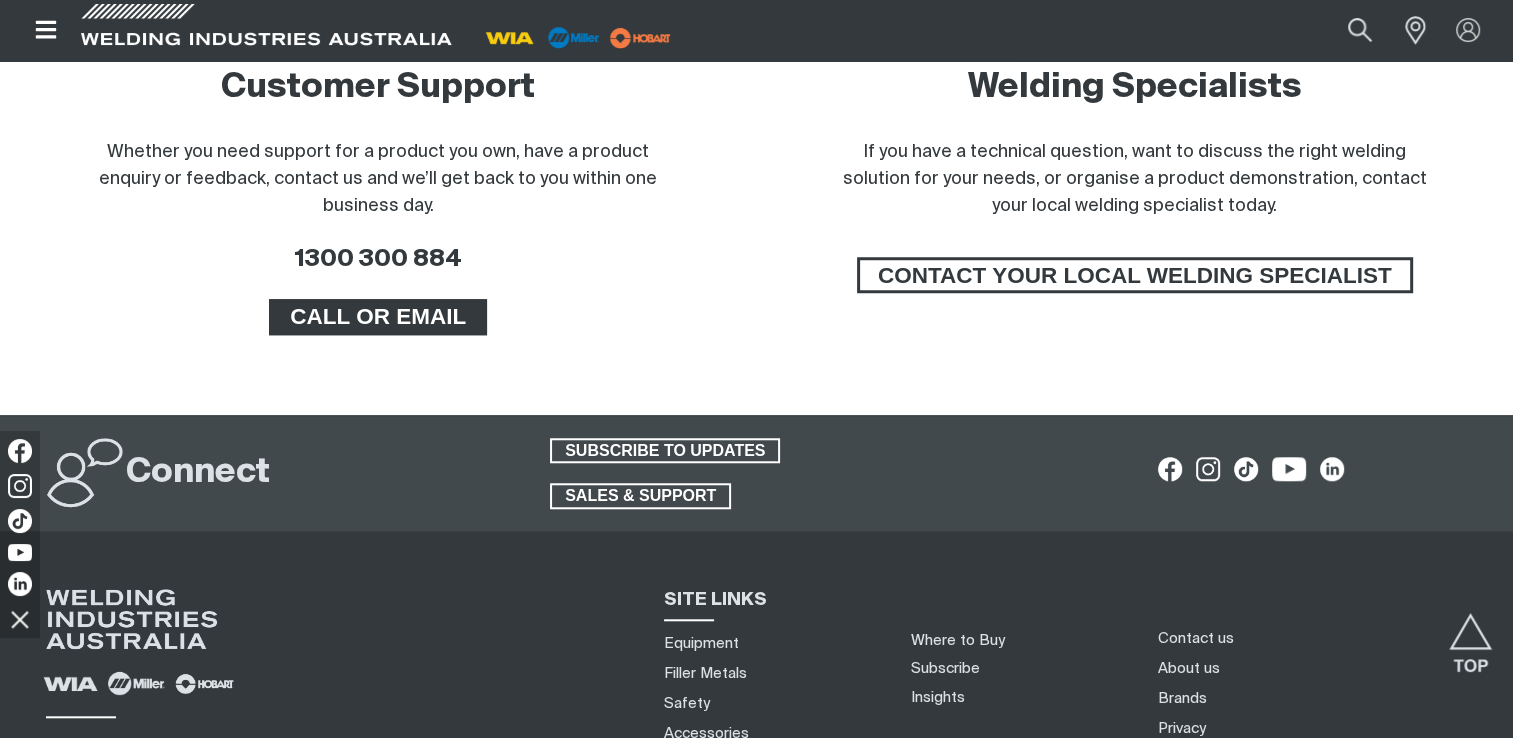 click on "CALL OR EMAIL" at bounding box center (378, 317) 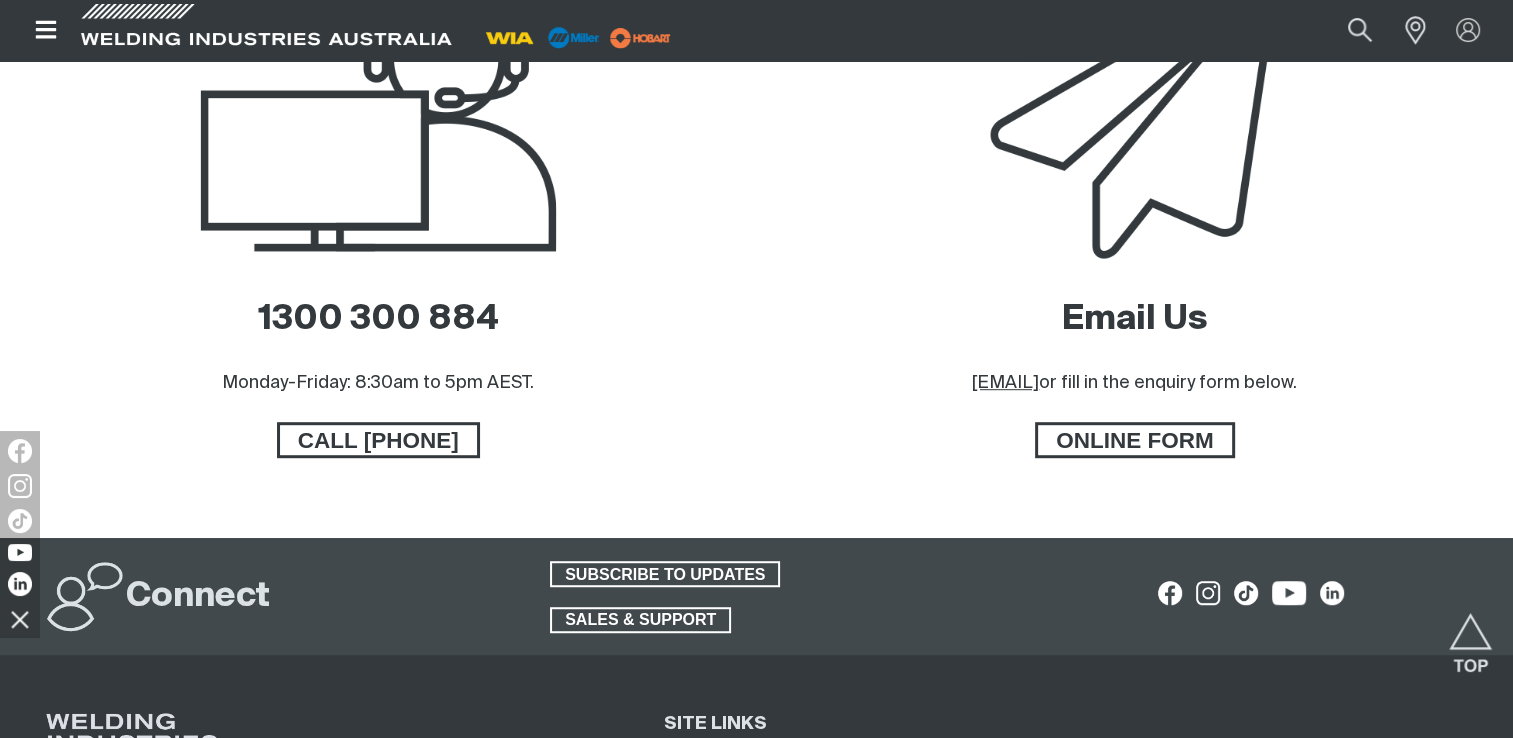 scroll, scrollTop: 1100, scrollLeft: 0, axis: vertical 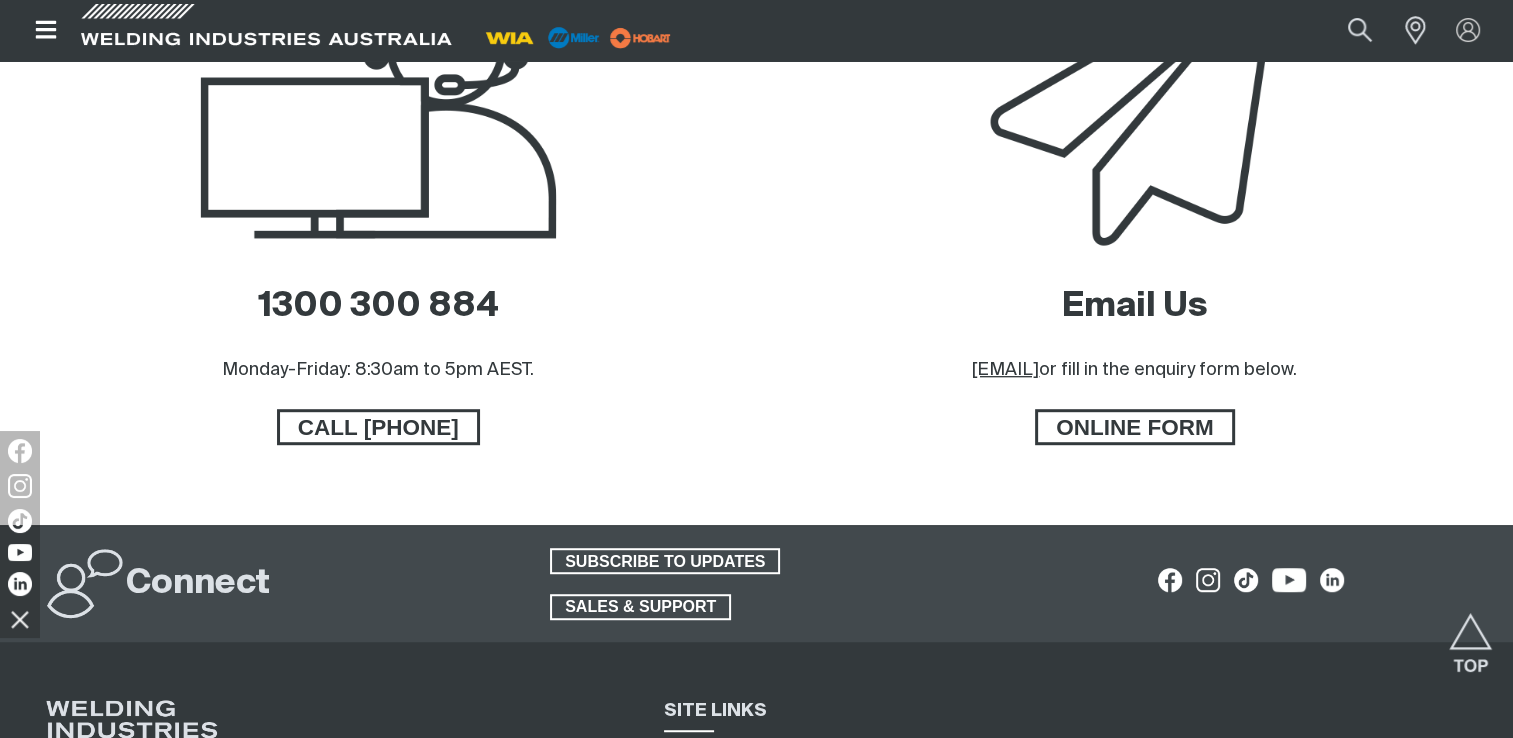 click on "[EMAIL]" at bounding box center [1005, 370] 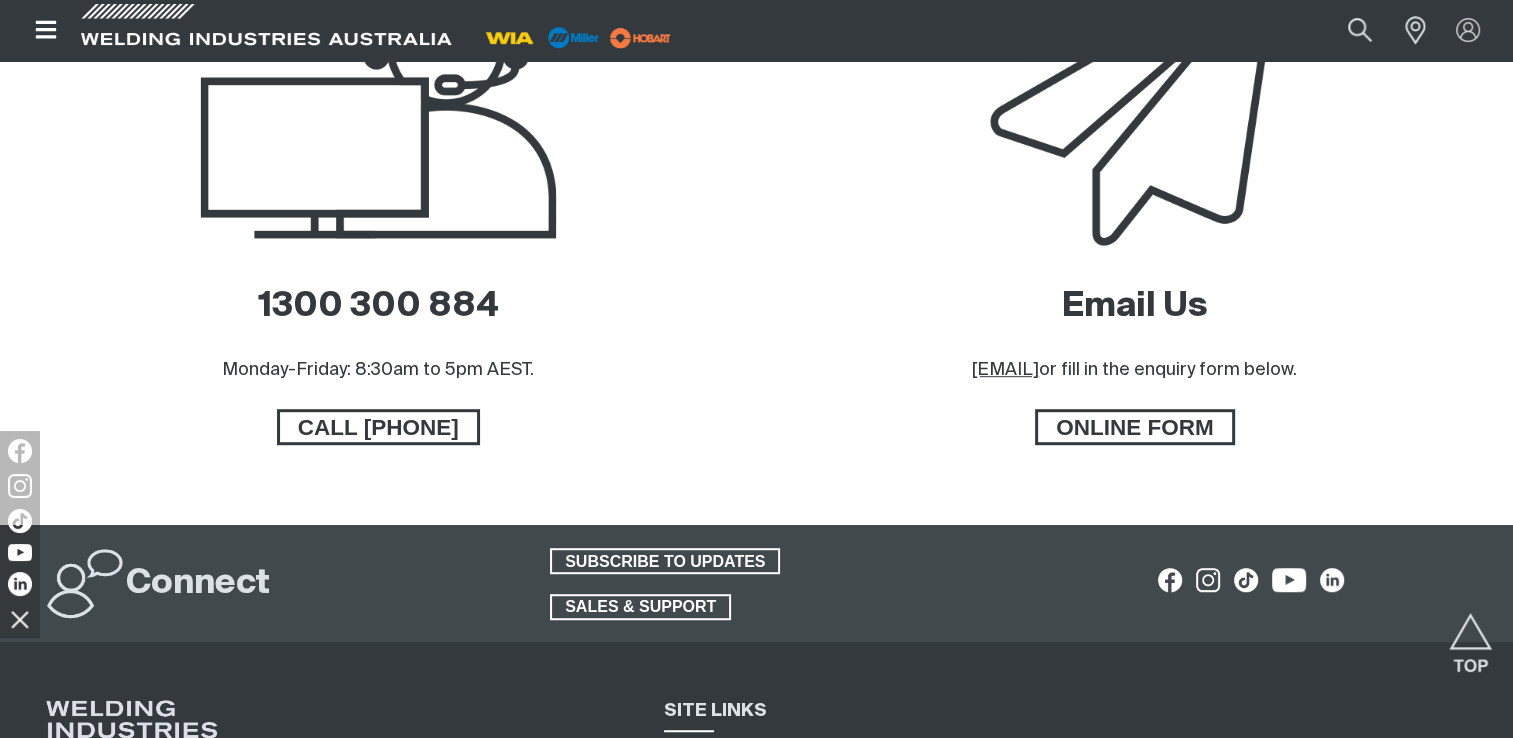 click on "Email Us
[EMAIL]  or fill in the enquiry form below." at bounding box center (1134, 328) 